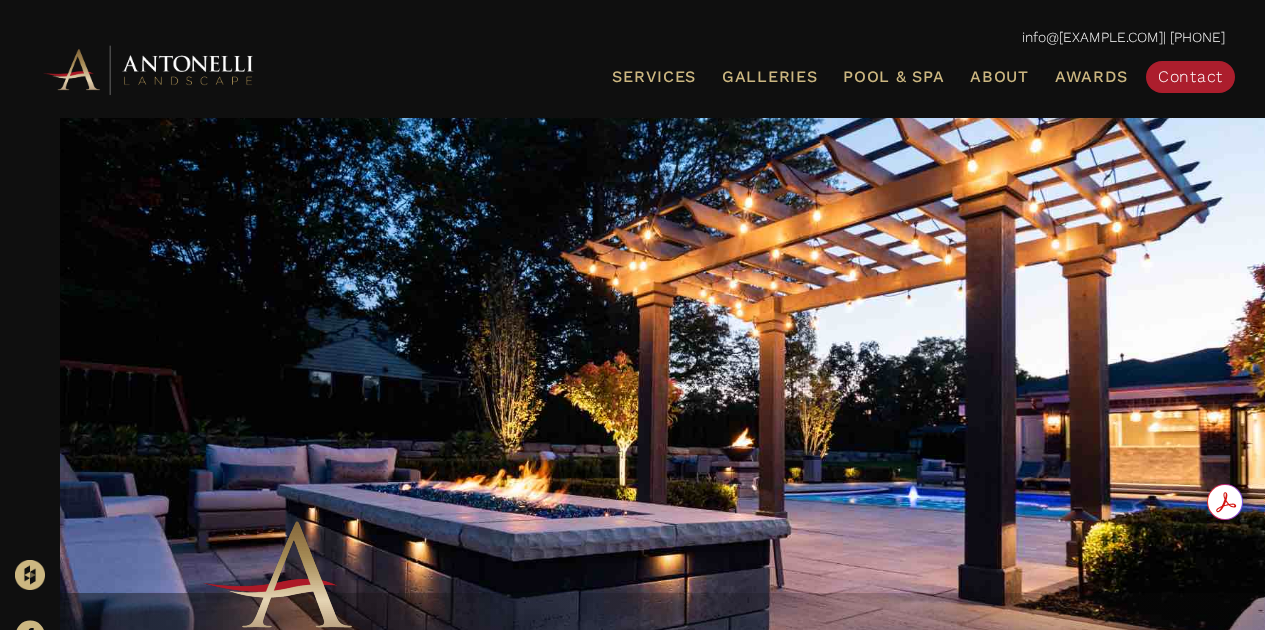 scroll, scrollTop: 0, scrollLeft: 0, axis: both 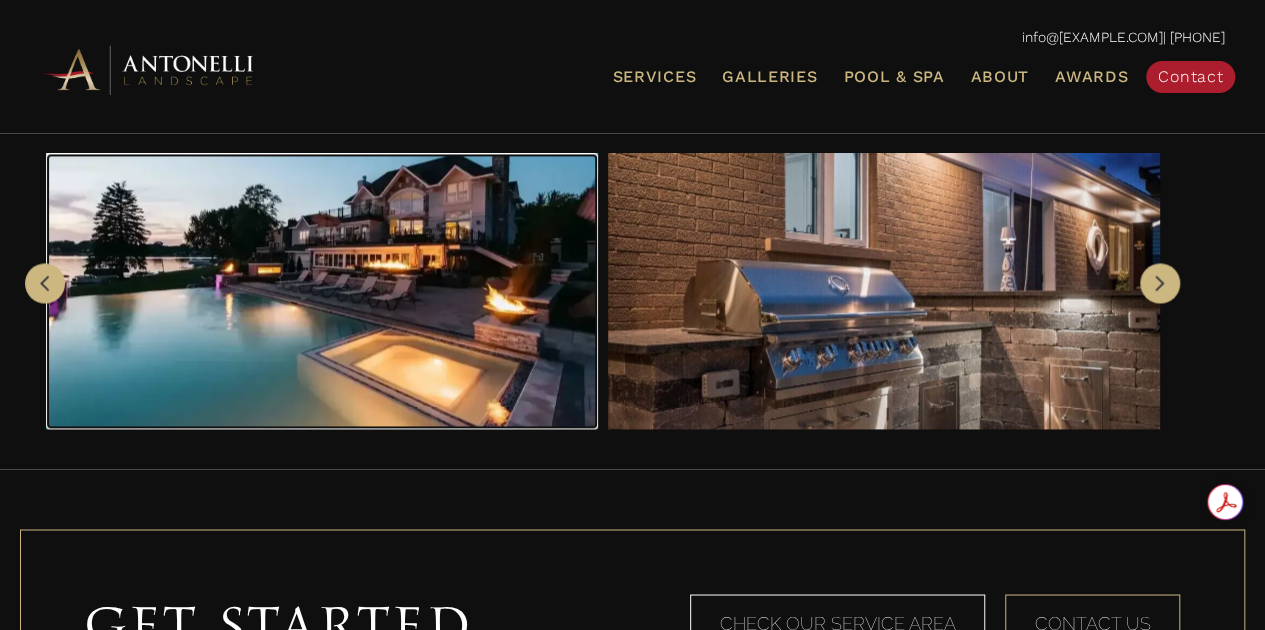 click at bounding box center [322, 291] 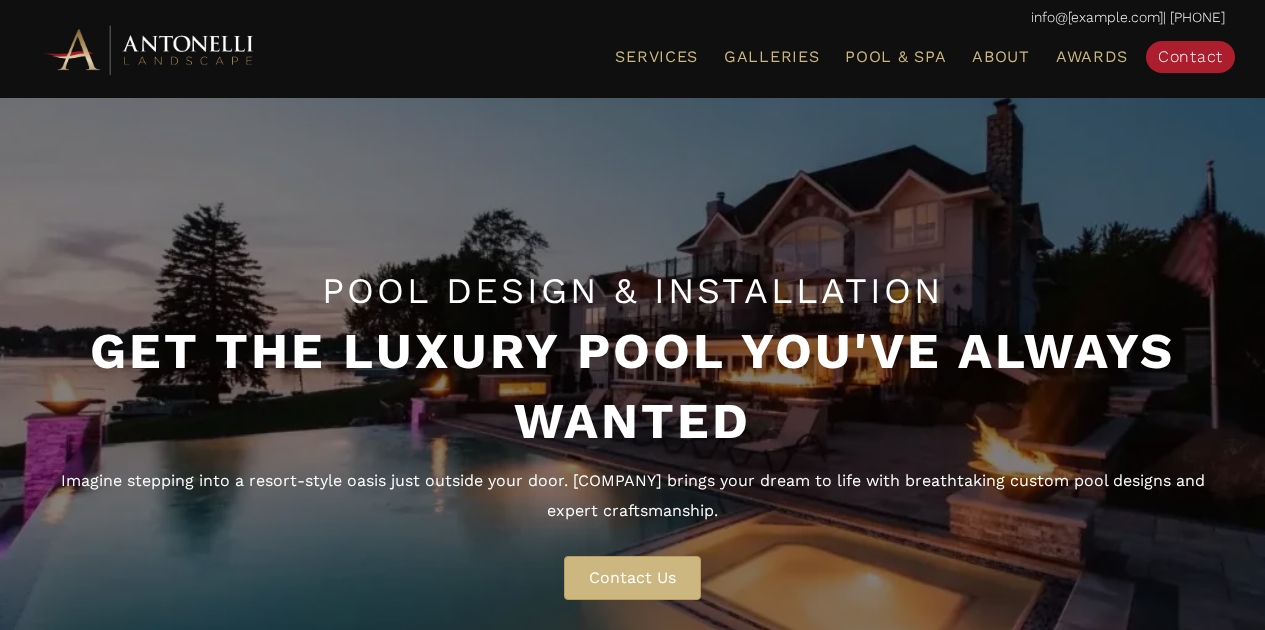 scroll, scrollTop: 0, scrollLeft: 0, axis: both 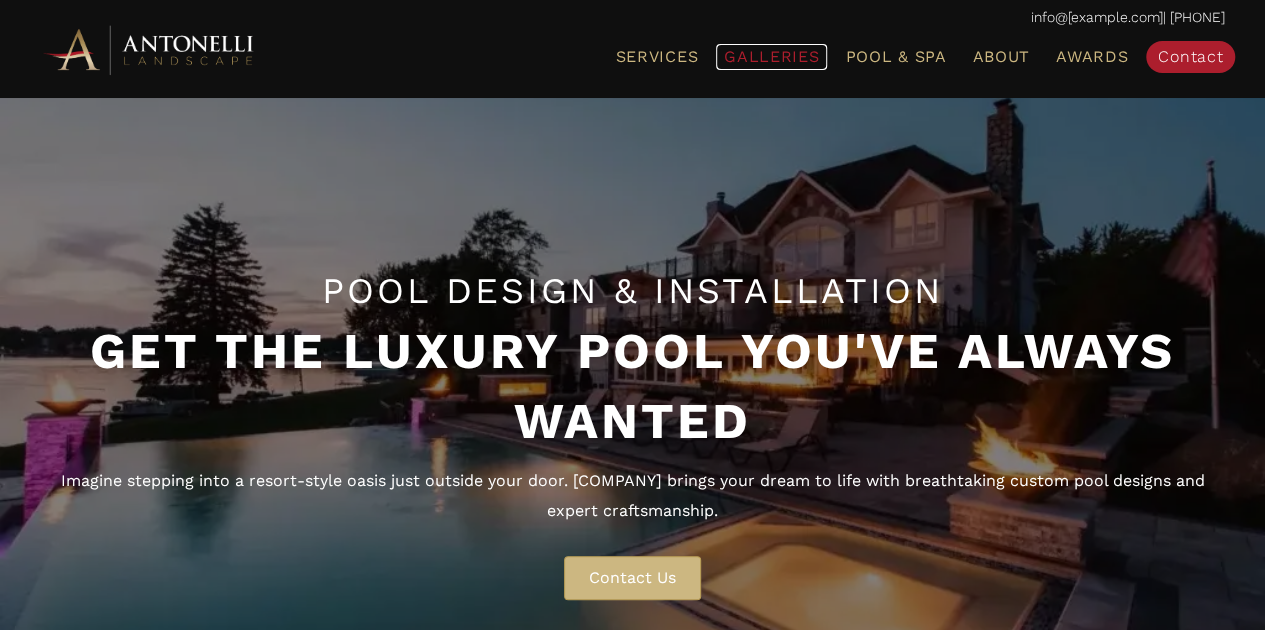 click on "Galleries" at bounding box center (771, 56) 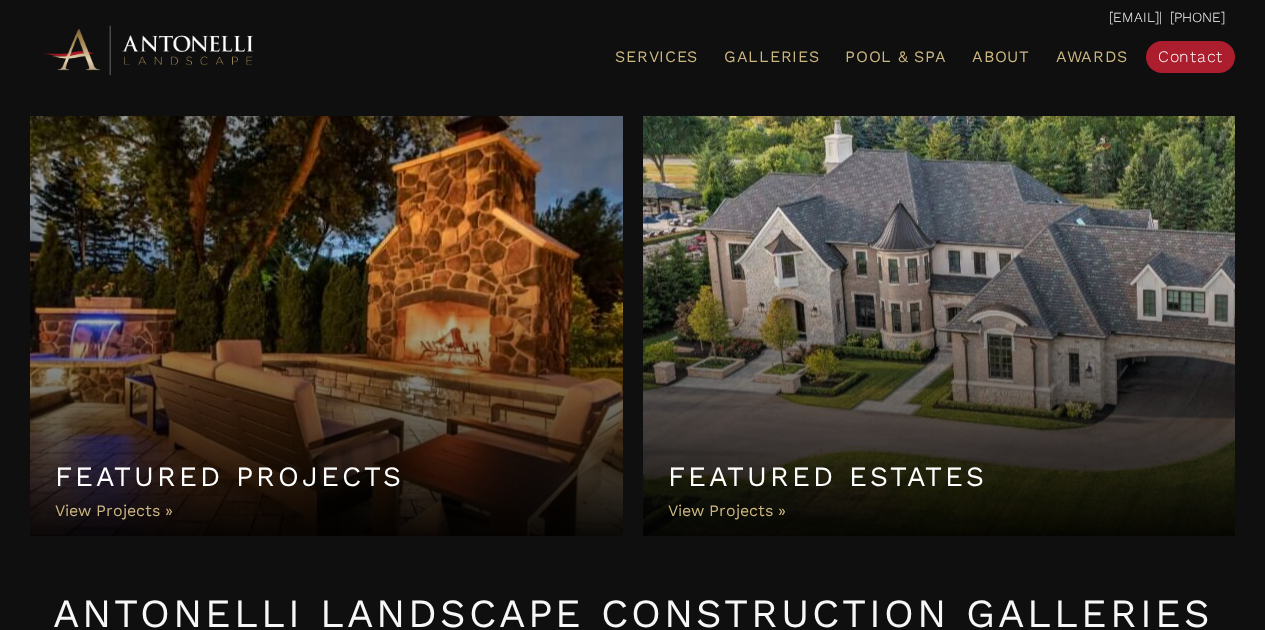 scroll, scrollTop: 0, scrollLeft: 0, axis: both 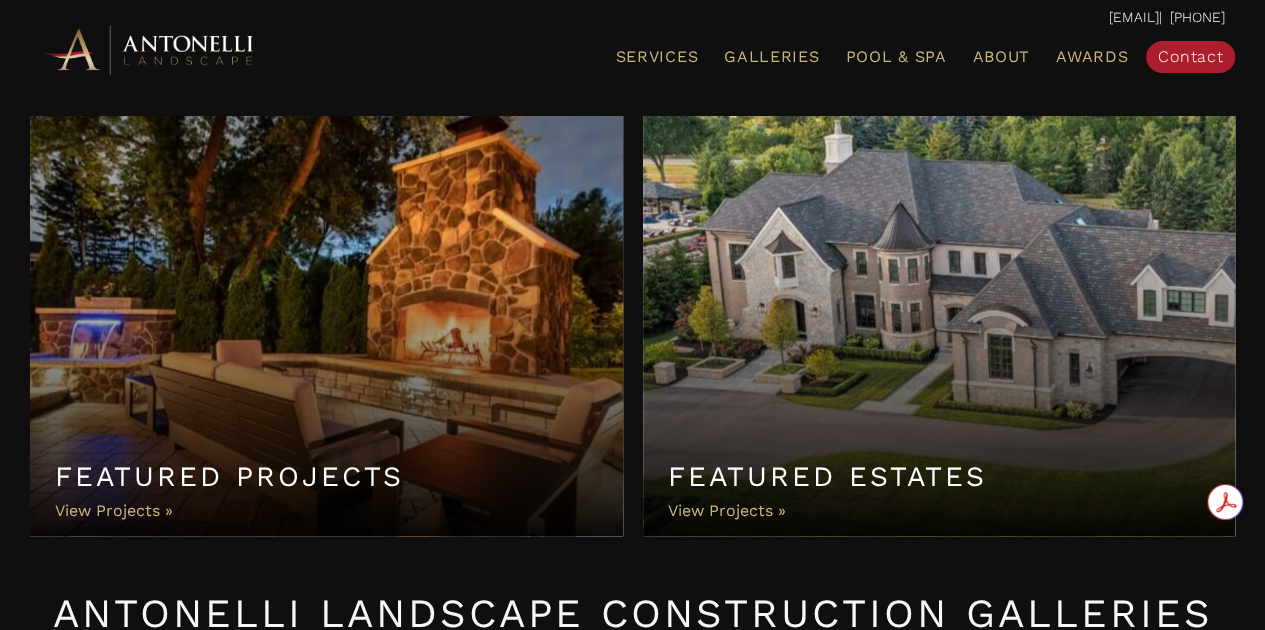 click on "Featured Estates" at bounding box center (939, 326) 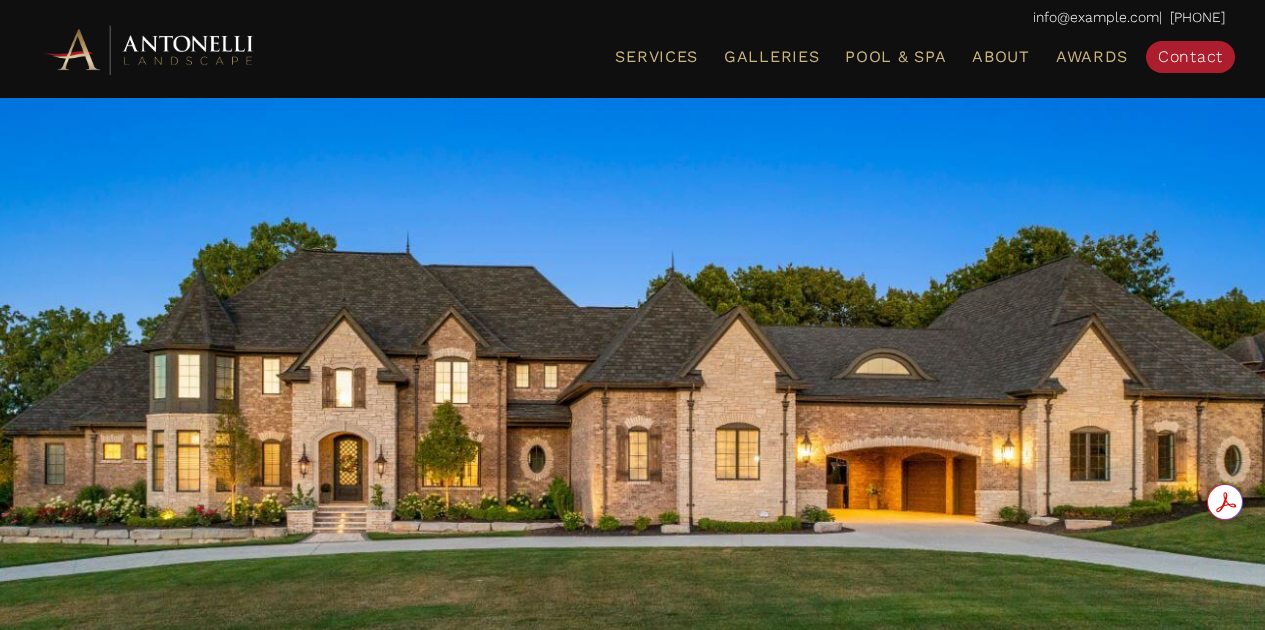 scroll, scrollTop: 0, scrollLeft: 0, axis: both 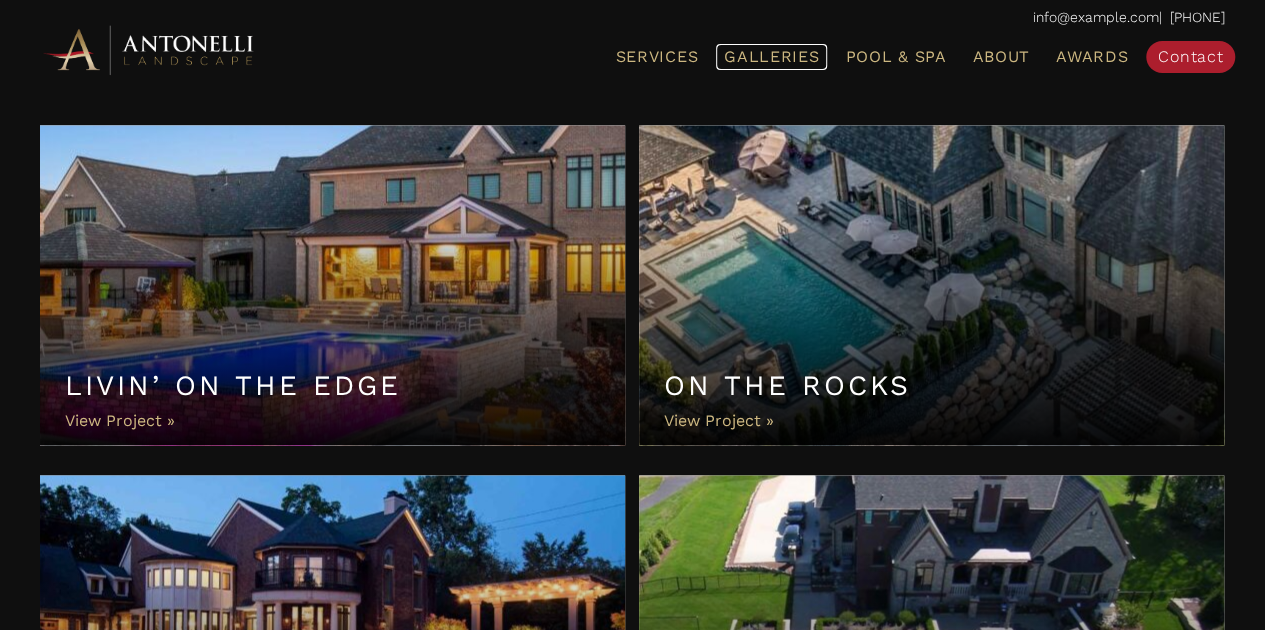 click on "Galleries" at bounding box center [771, 56] 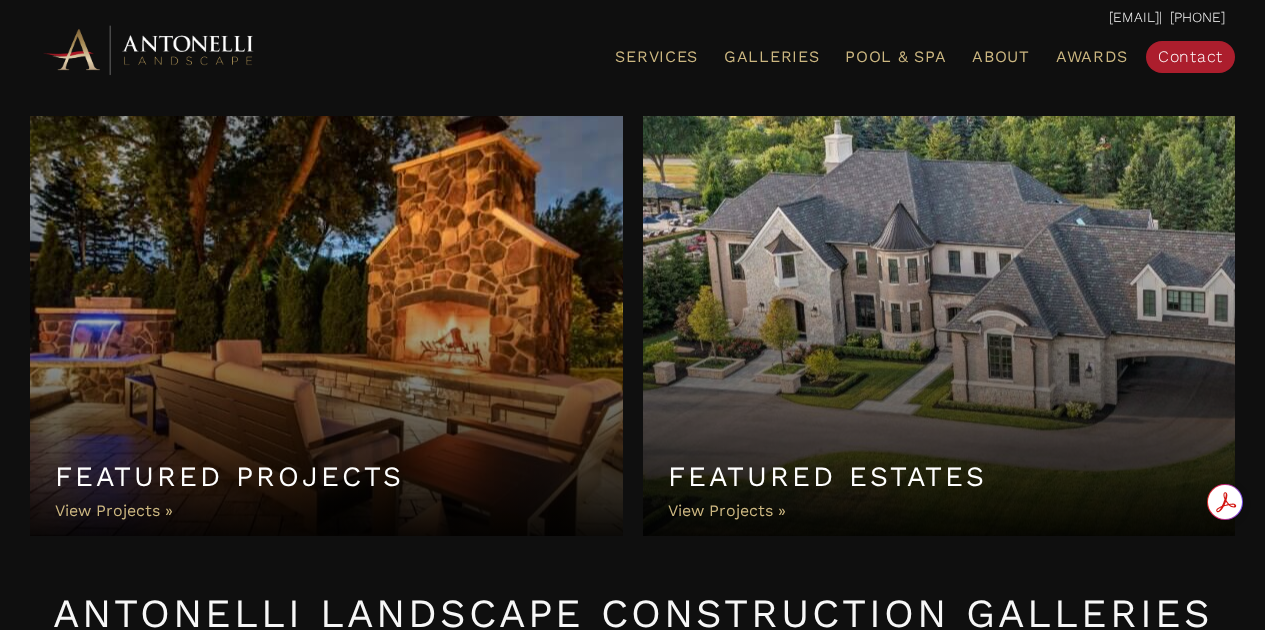 scroll, scrollTop: 0, scrollLeft: 0, axis: both 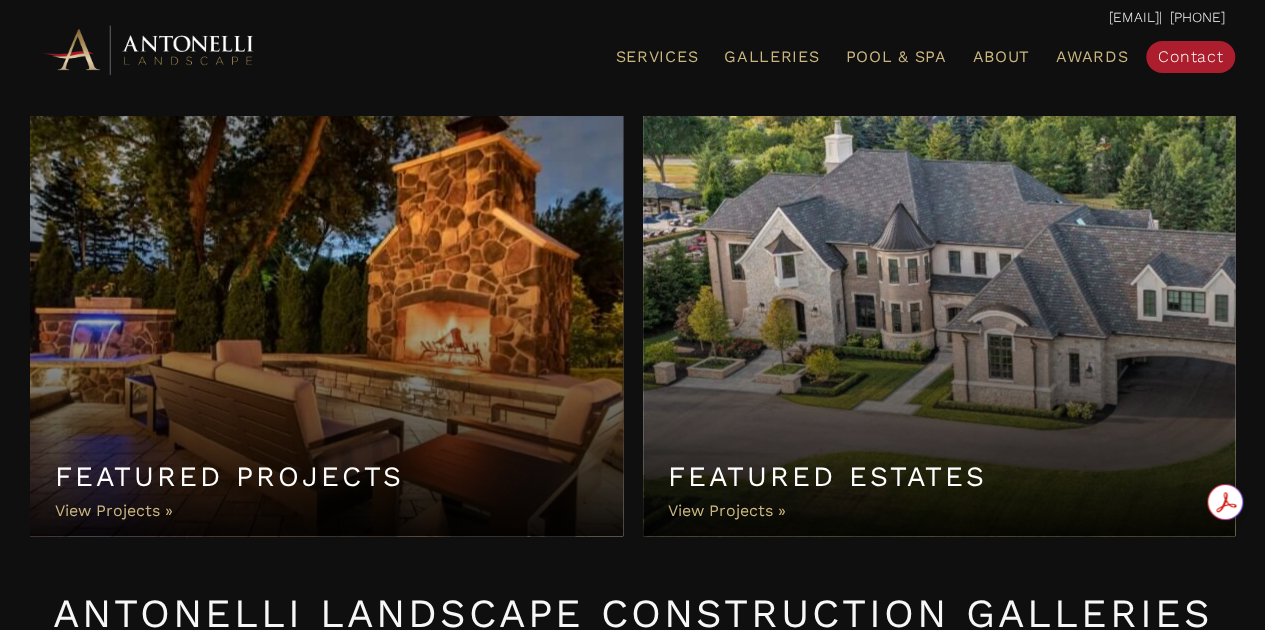 click on "Featured Estates" at bounding box center [939, 326] 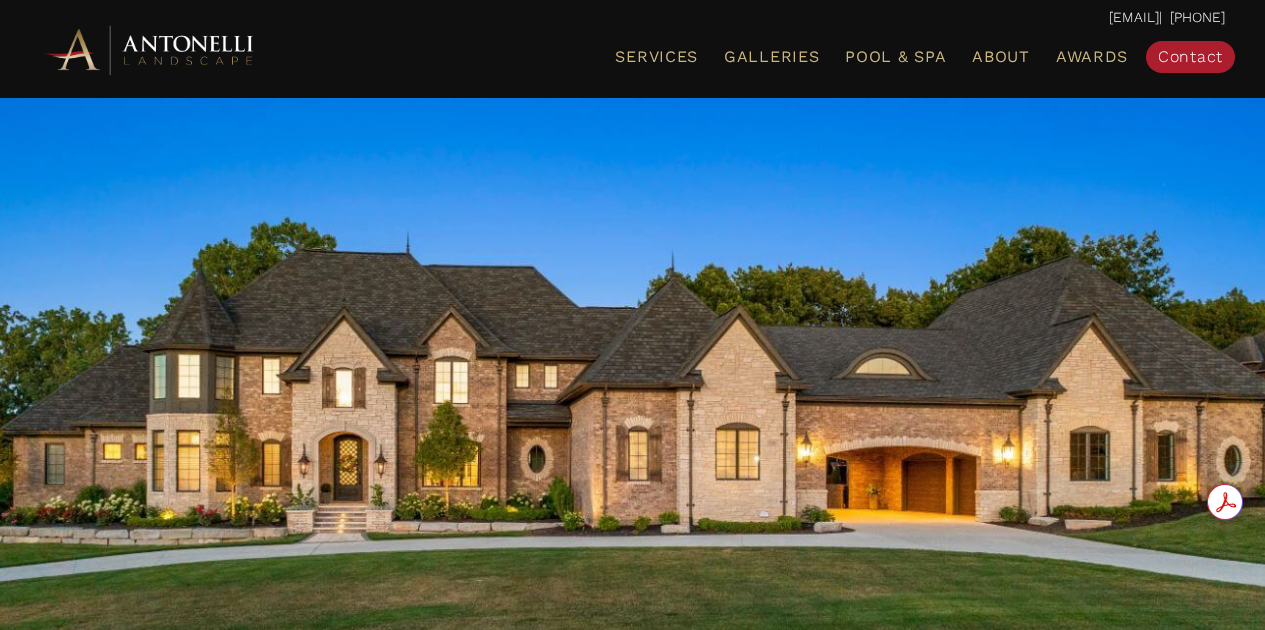 scroll, scrollTop: 0, scrollLeft: 0, axis: both 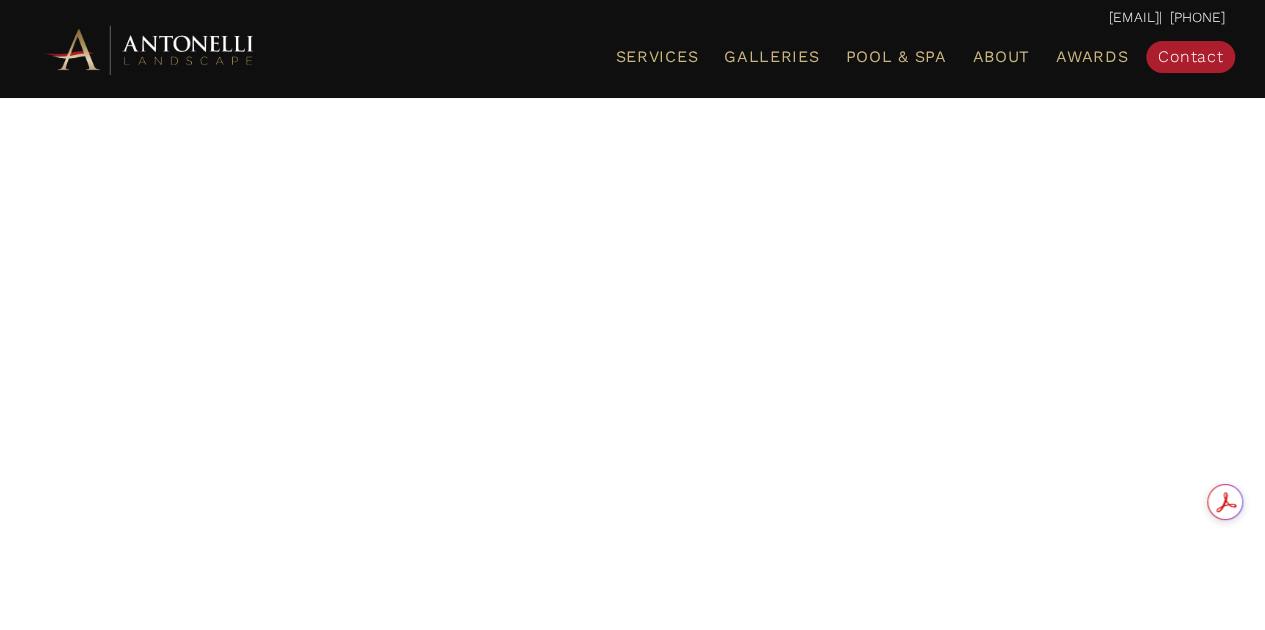 click at bounding box center (632, 461) 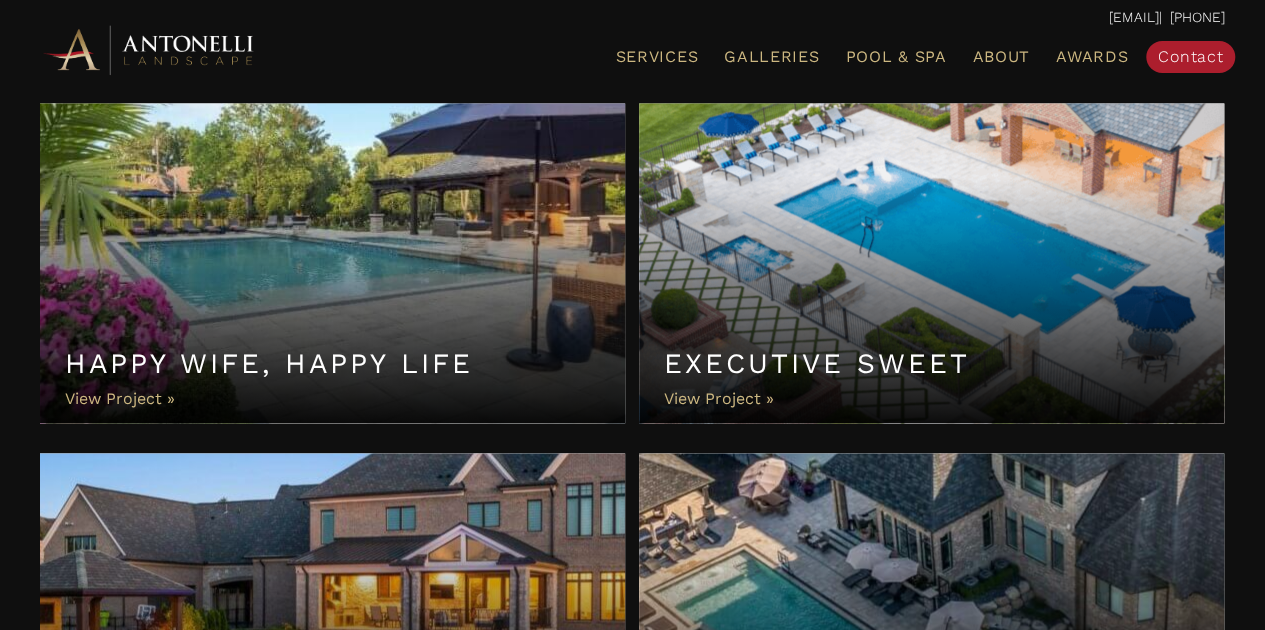 scroll, scrollTop: 1090, scrollLeft: 0, axis: vertical 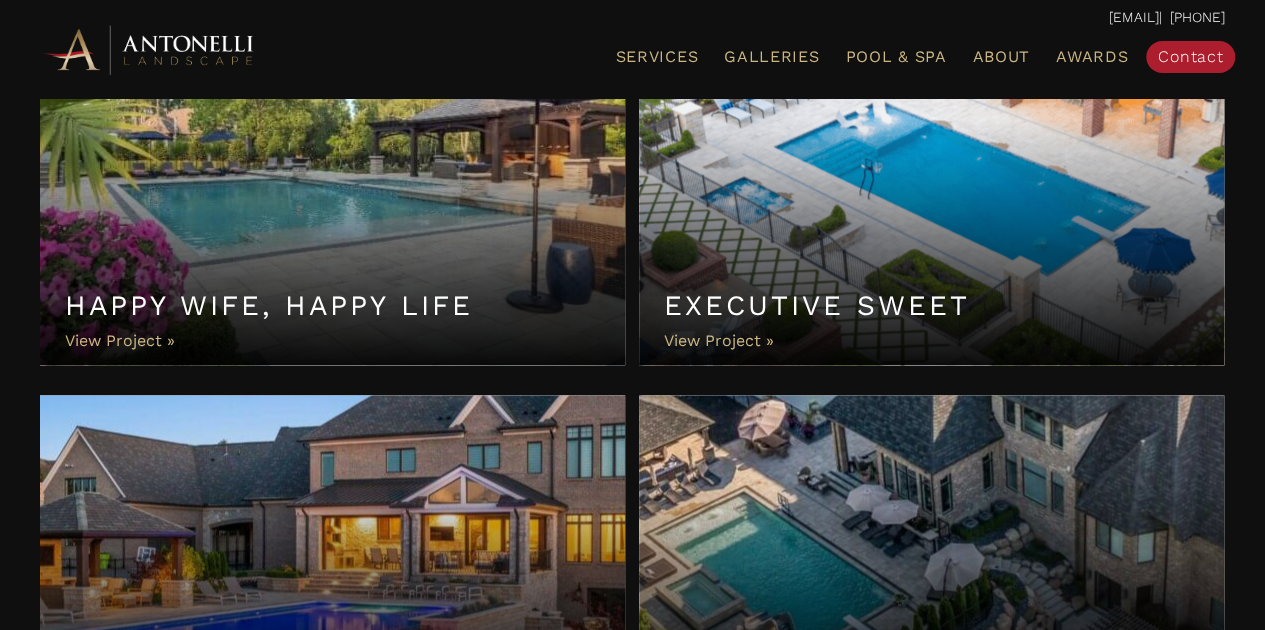 click on "Executive Sweet" at bounding box center (931, 205) 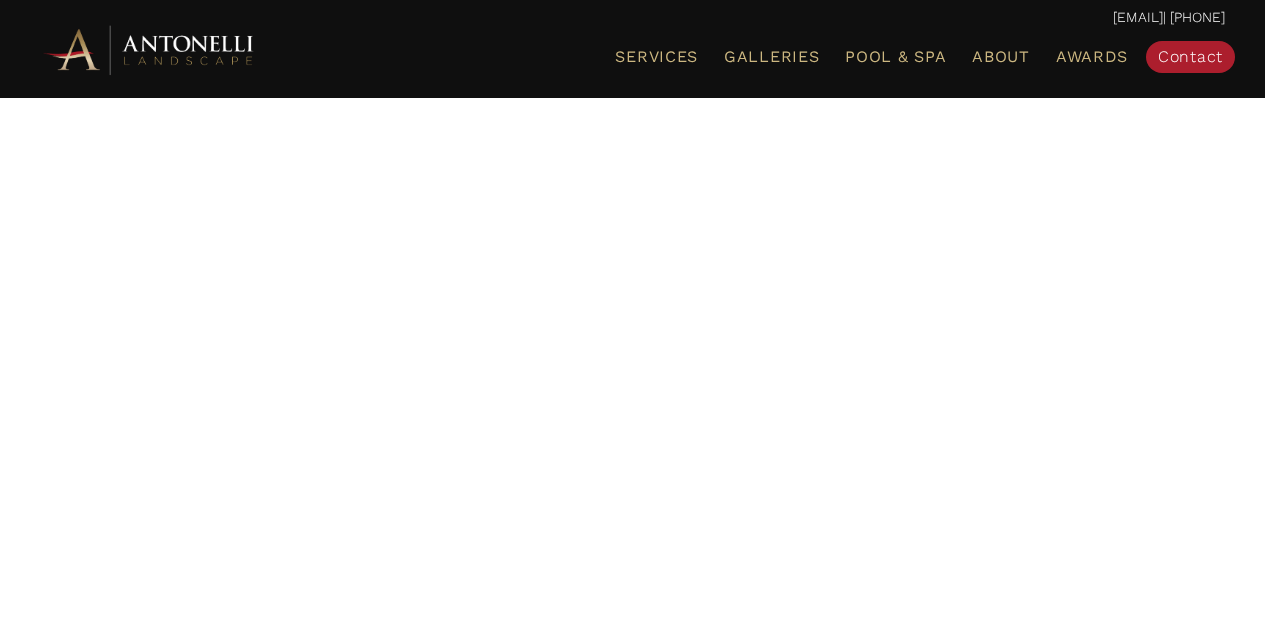 scroll, scrollTop: 0, scrollLeft: 0, axis: both 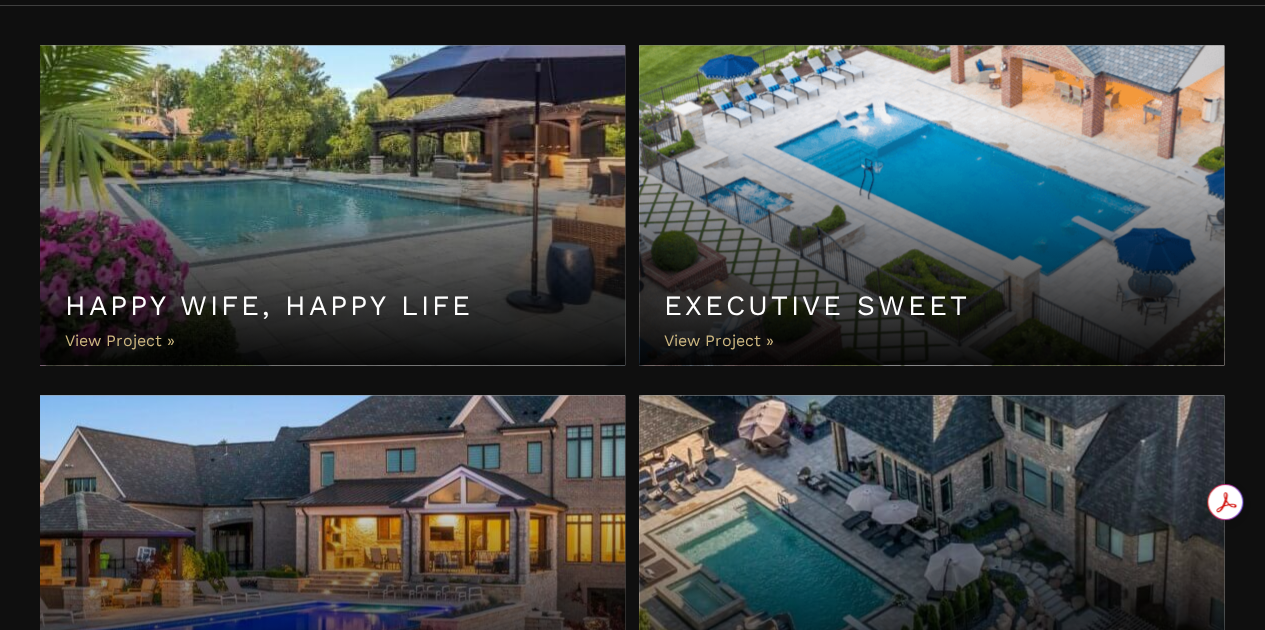 click on "Happy Wife, Happy Life" at bounding box center [332, 205] 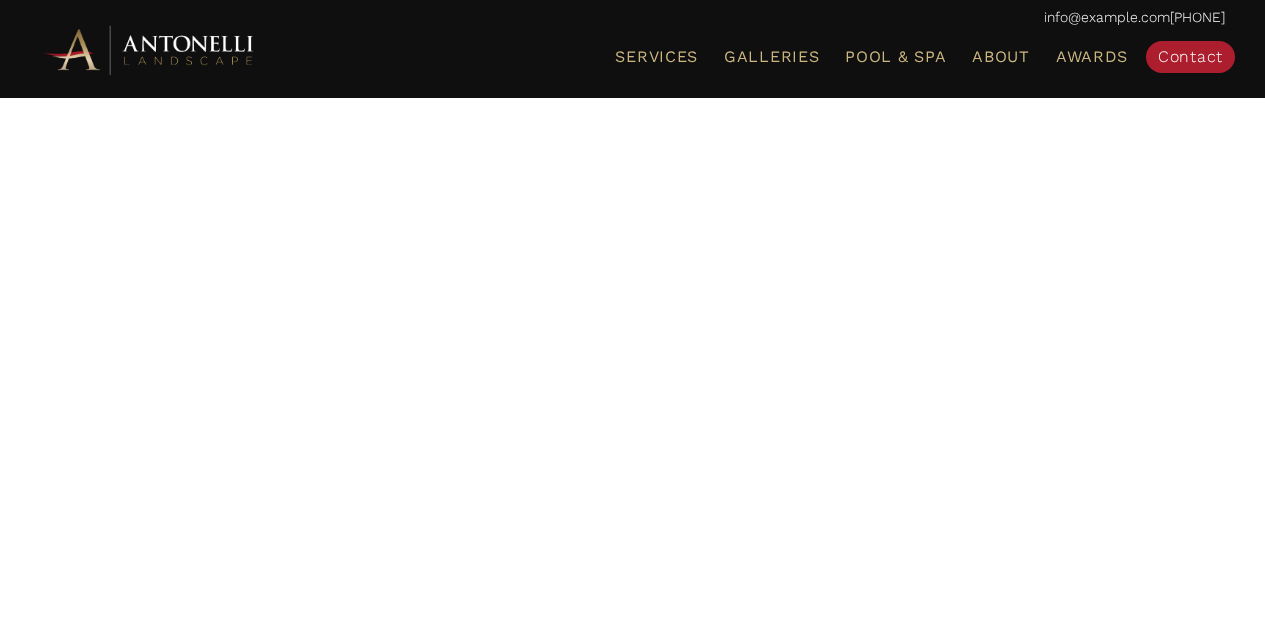 scroll, scrollTop: 0, scrollLeft: 0, axis: both 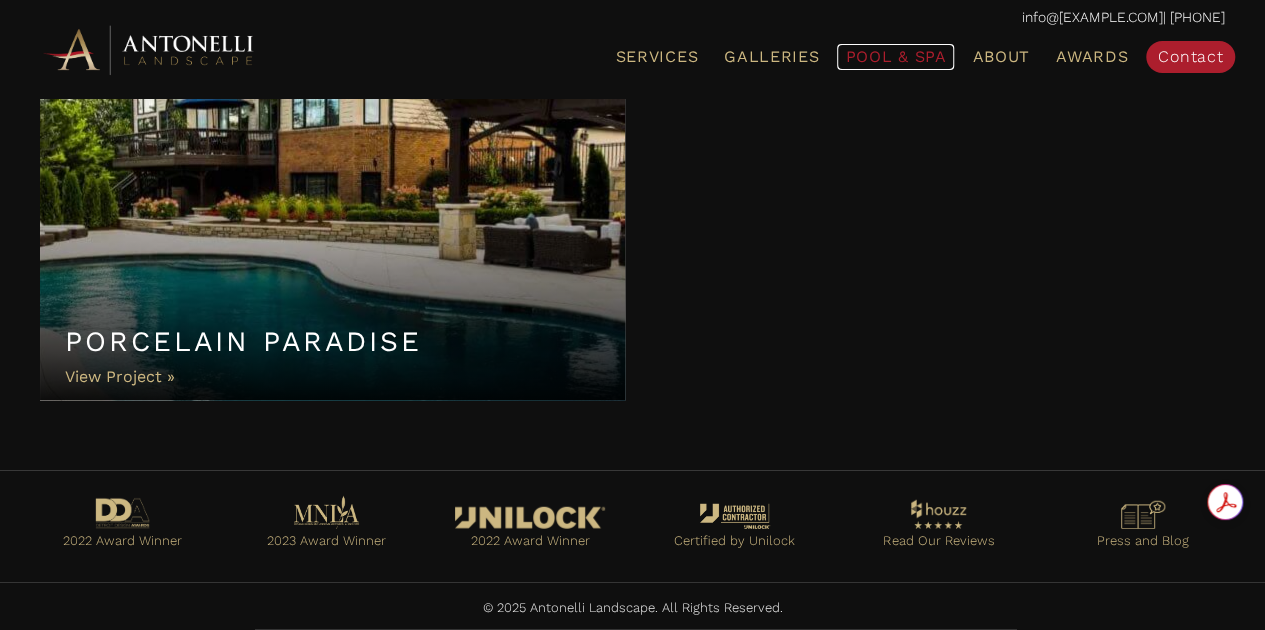 click on "Pool & Spa" at bounding box center [895, 56] 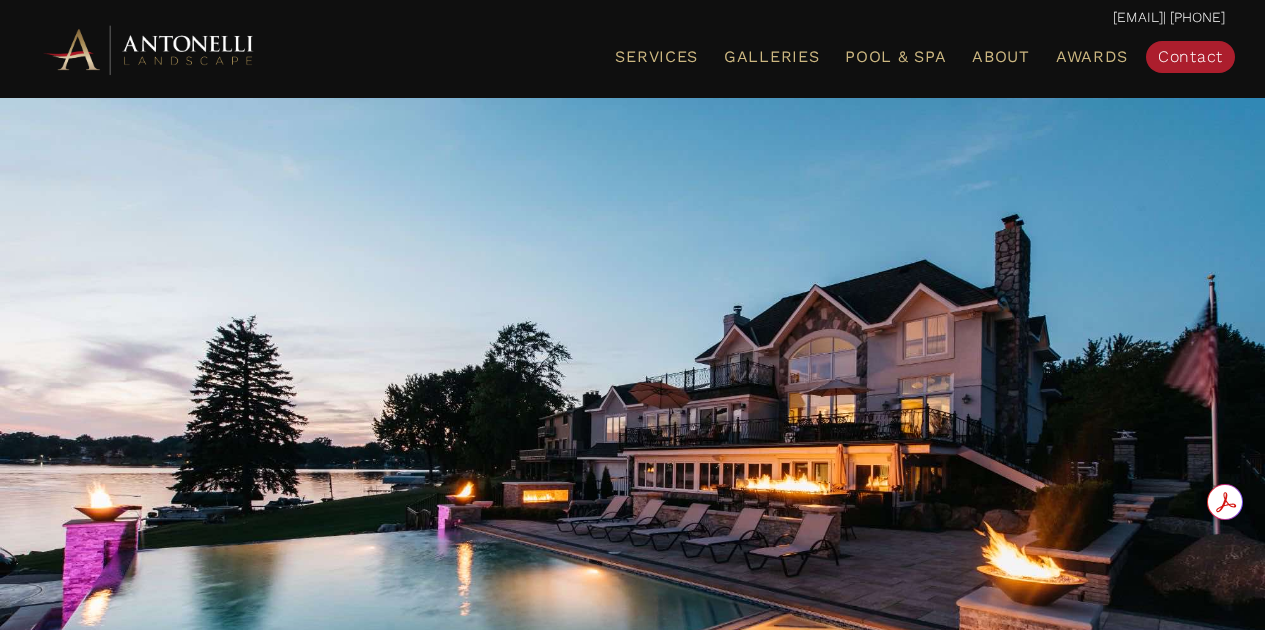 scroll, scrollTop: 0, scrollLeft: 0, axis: both 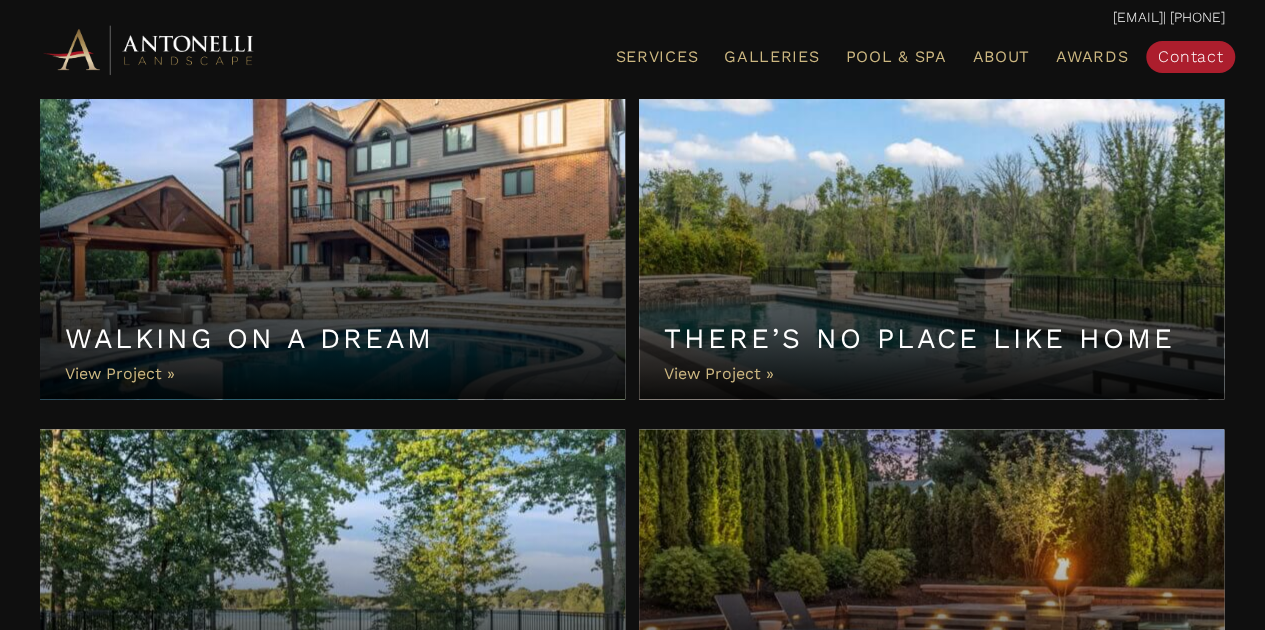 click on "There’s No Place Like Home" at bounding box center (931, 239) 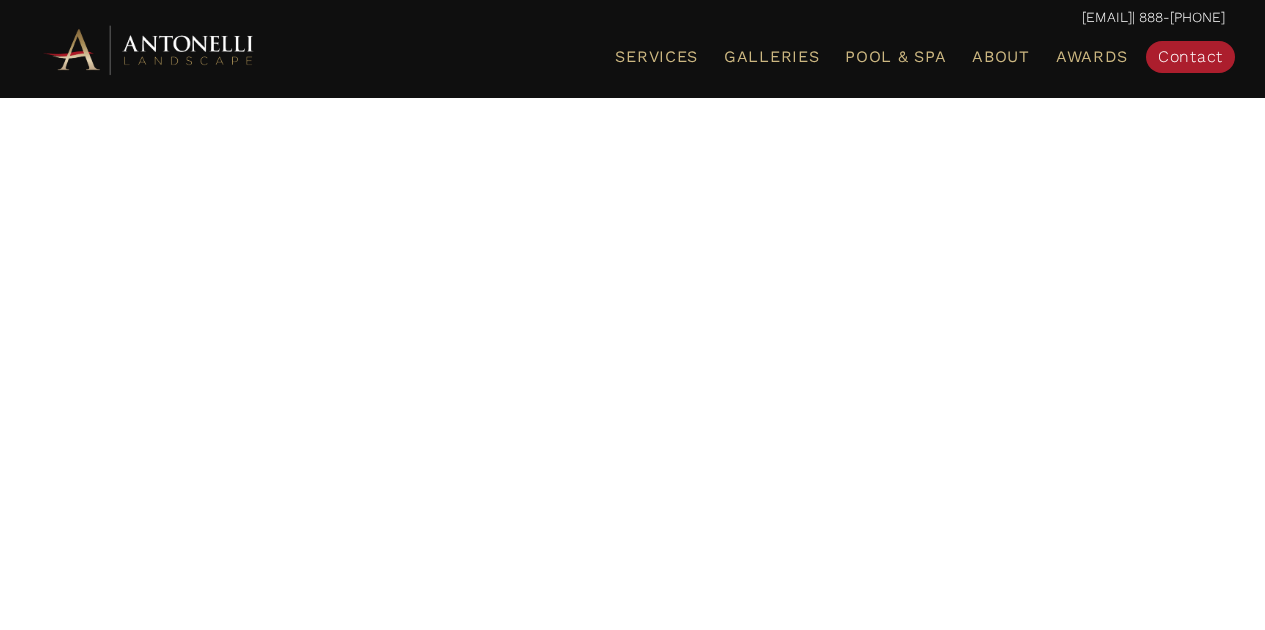scroll, scrollTop: 0, scrollLeft: 0, axis: both 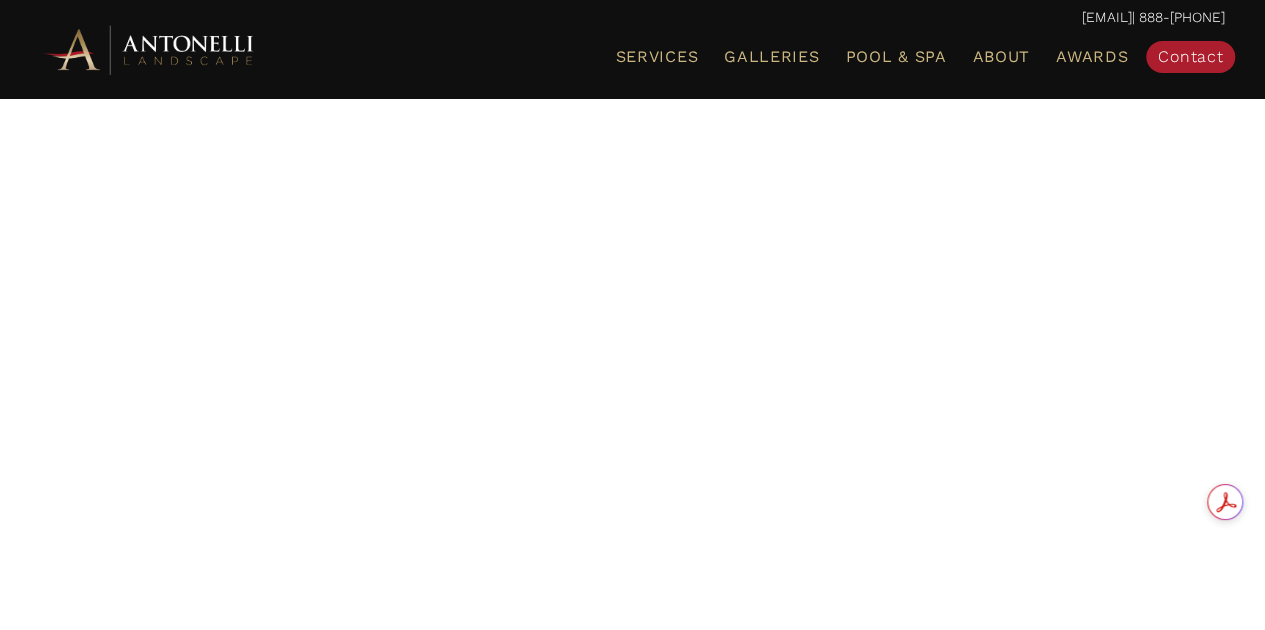 click at bounding box center (632, 361) 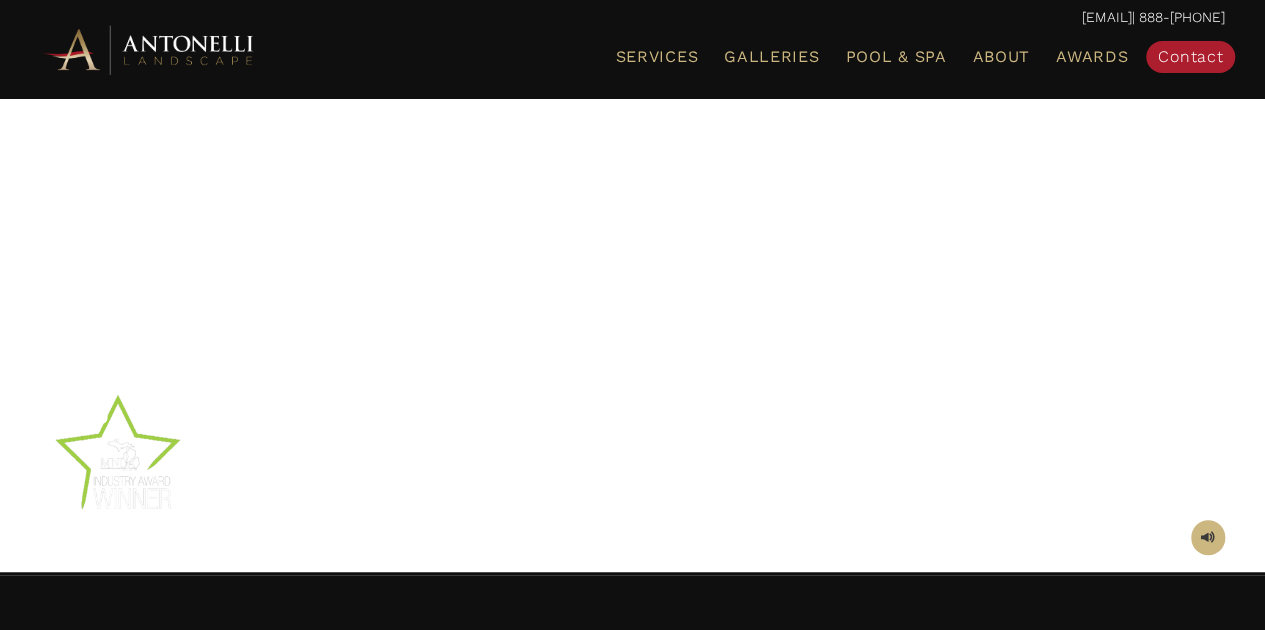 scroll, scrollTop: 435, scrollLeft: 0, axis: vertical 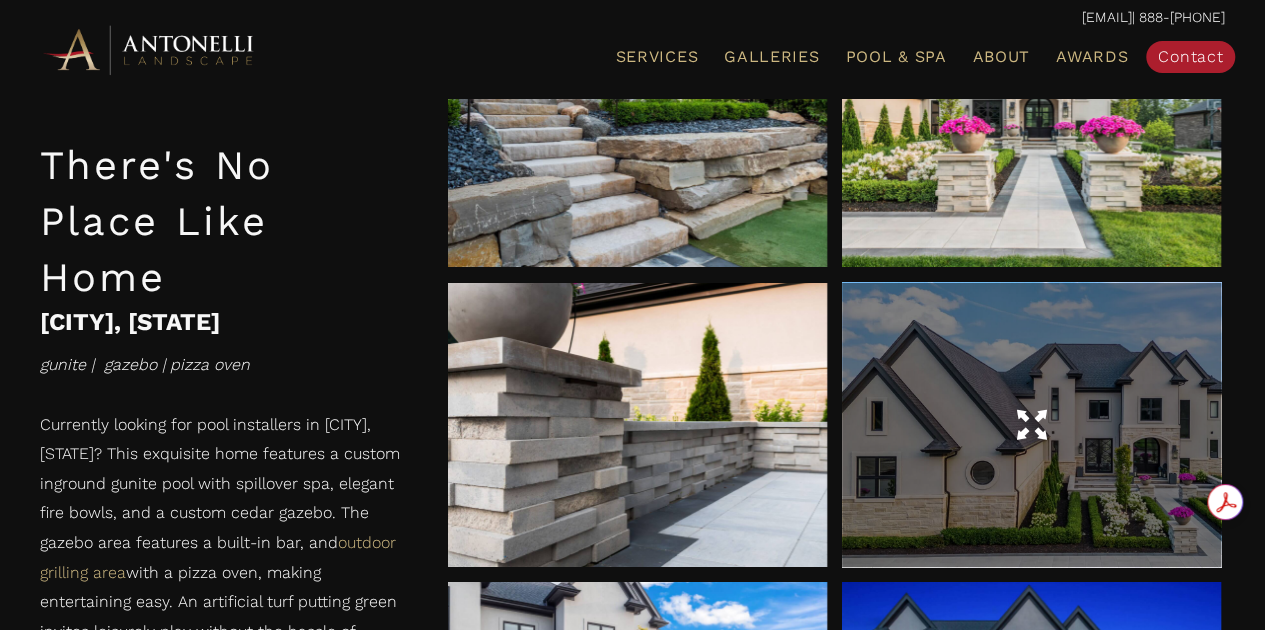 click at bounding box center [1031, 426] 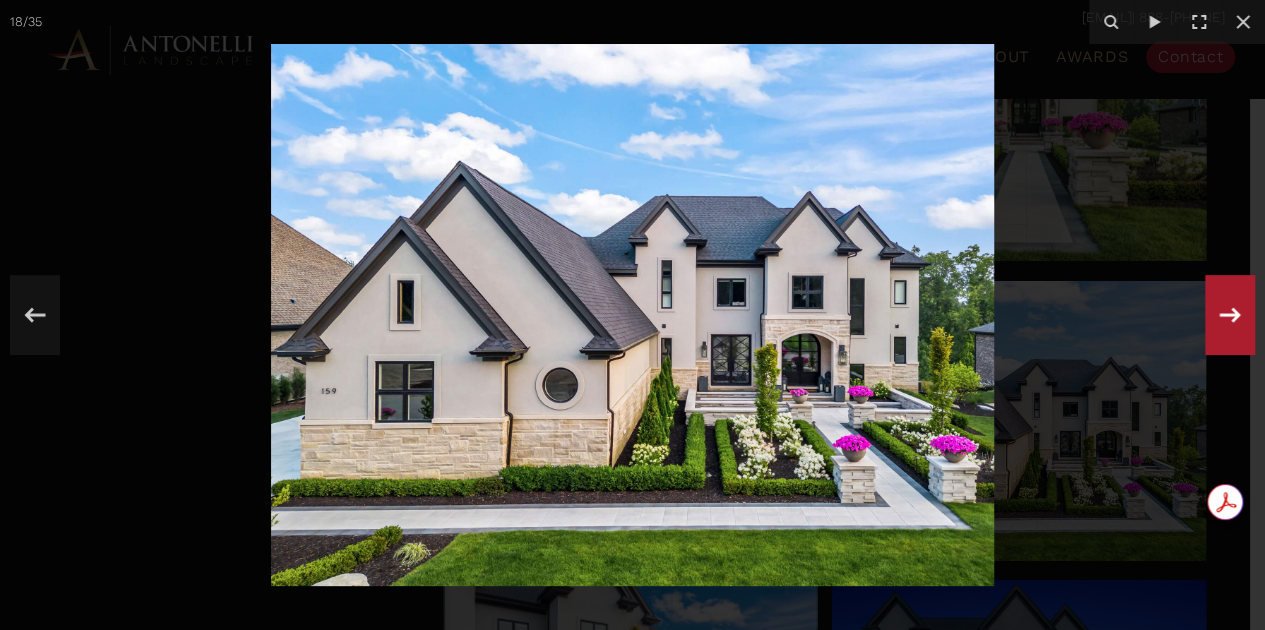 click at bounding box center [1230, 314] 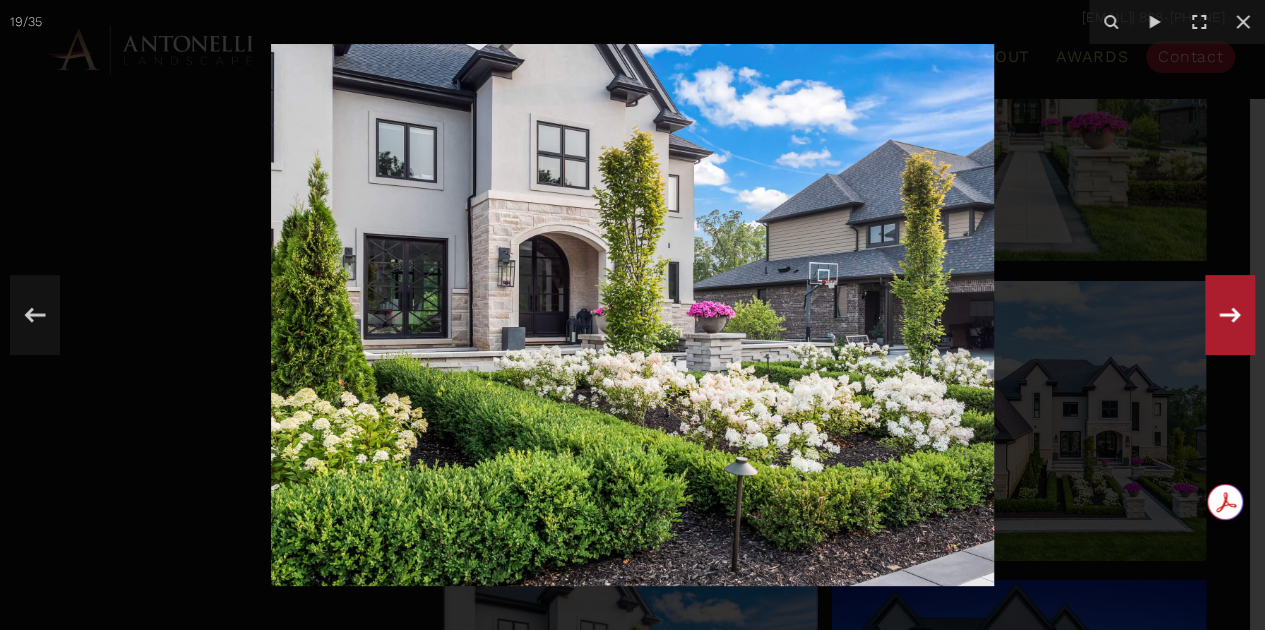 click at bounding box center (1230, 314) 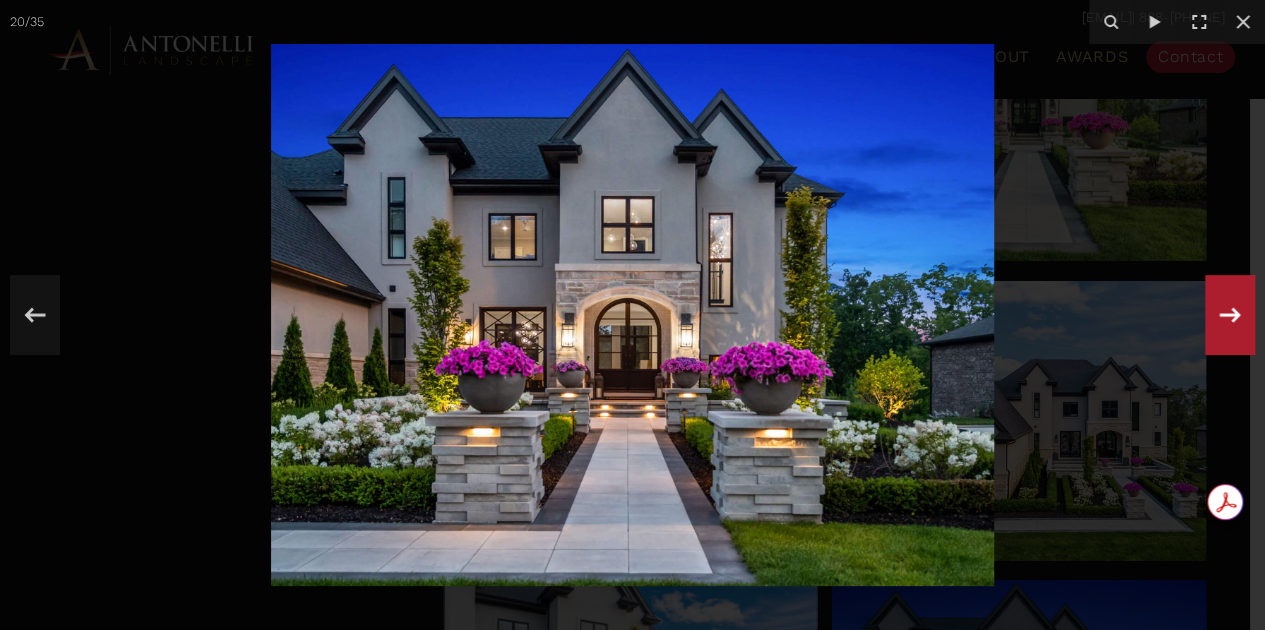 click at bounding box center (1230, 314) 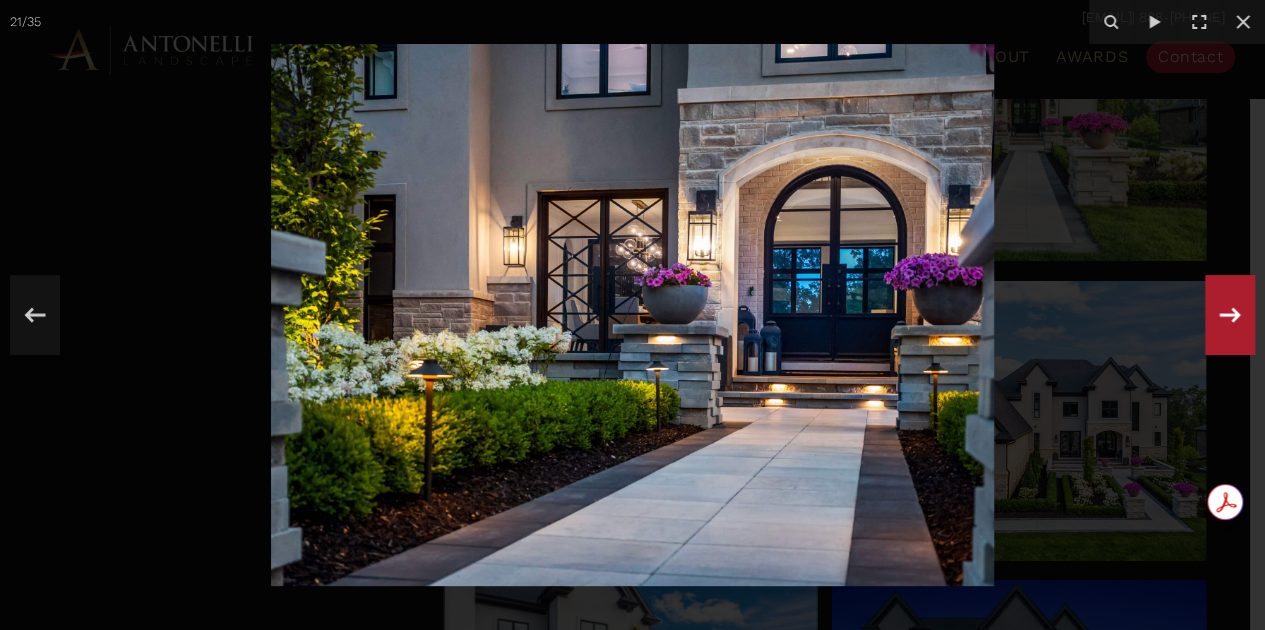 click at bounding box center [1230, 314] 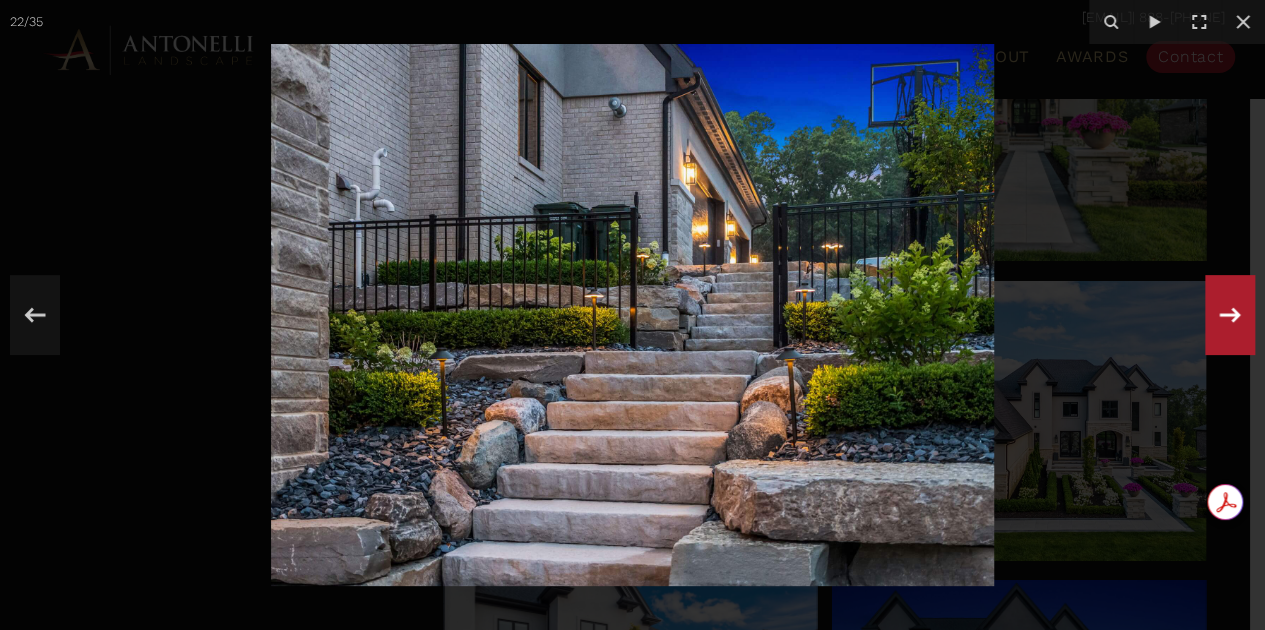 click at bounding box center [1230, 314] 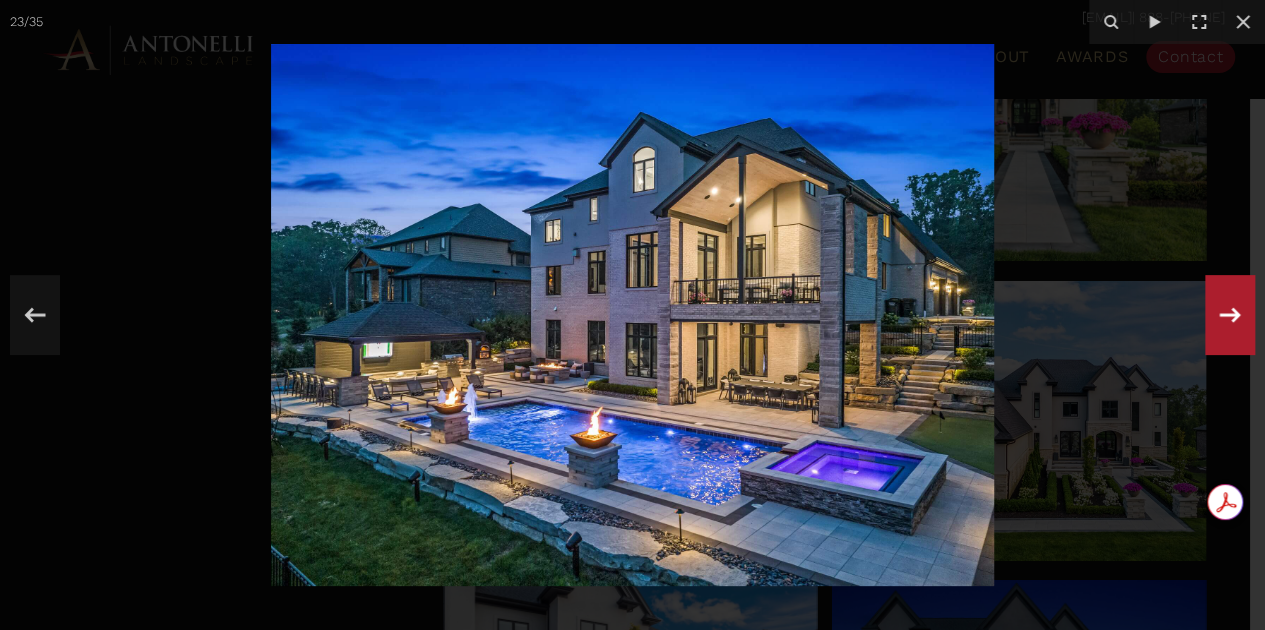 click at bounding box center [1230, 314] 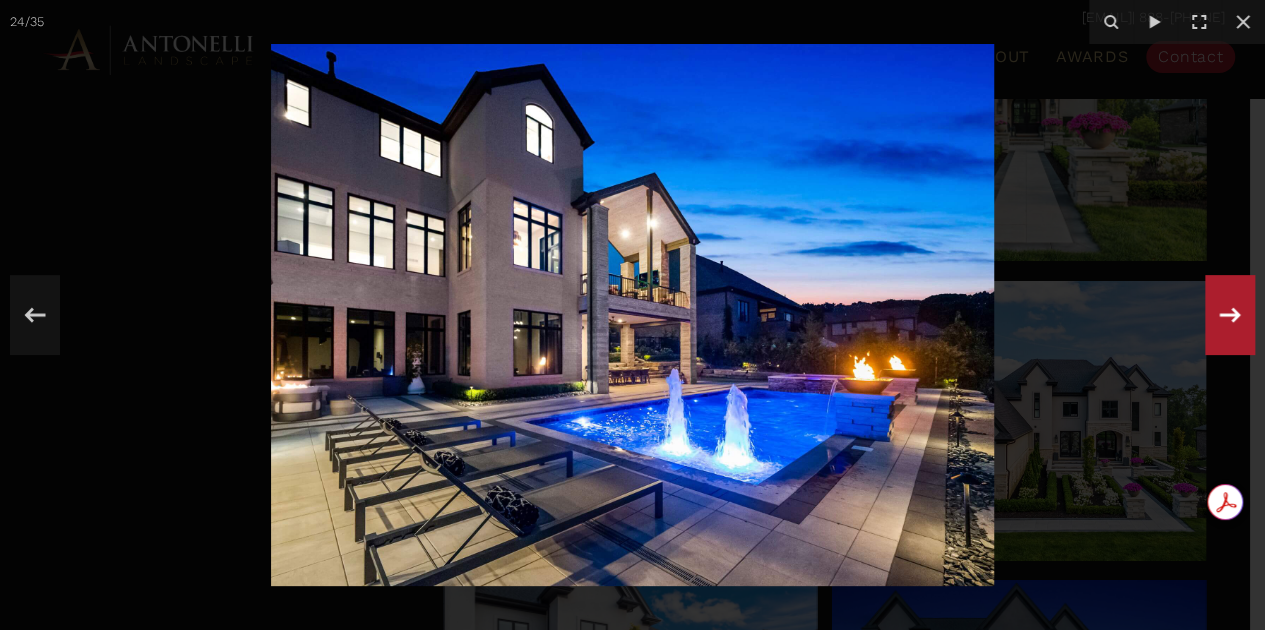 click at bounding box center (1230, 314) 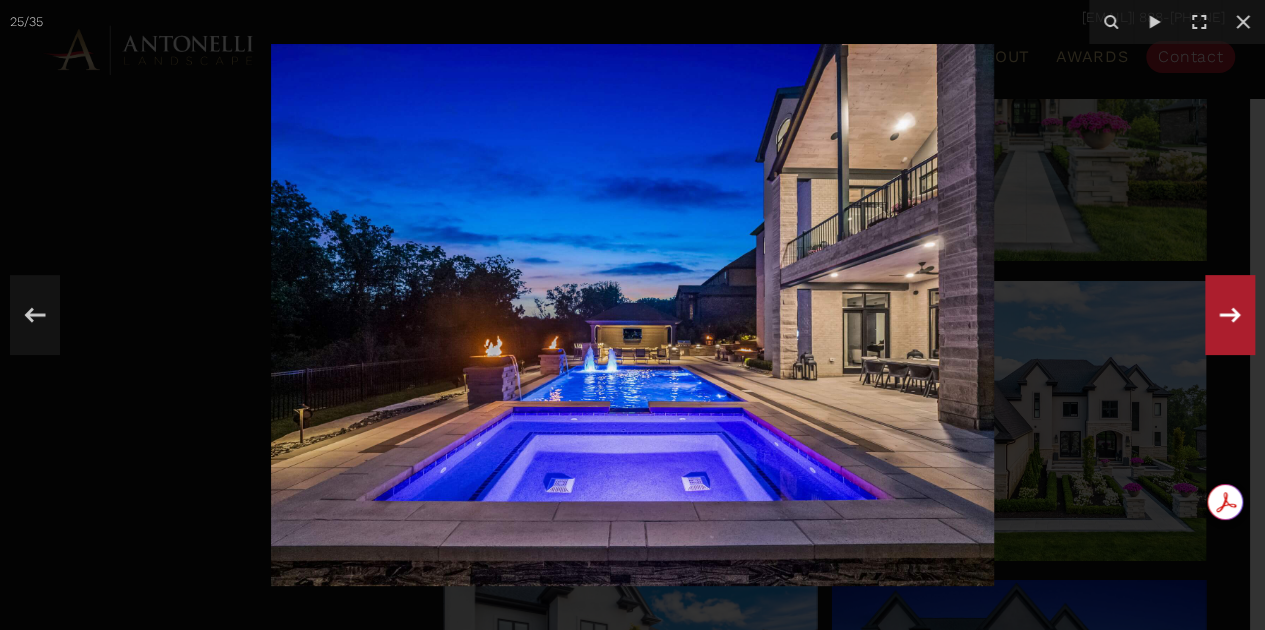 click at bounding box center (1230, 314) 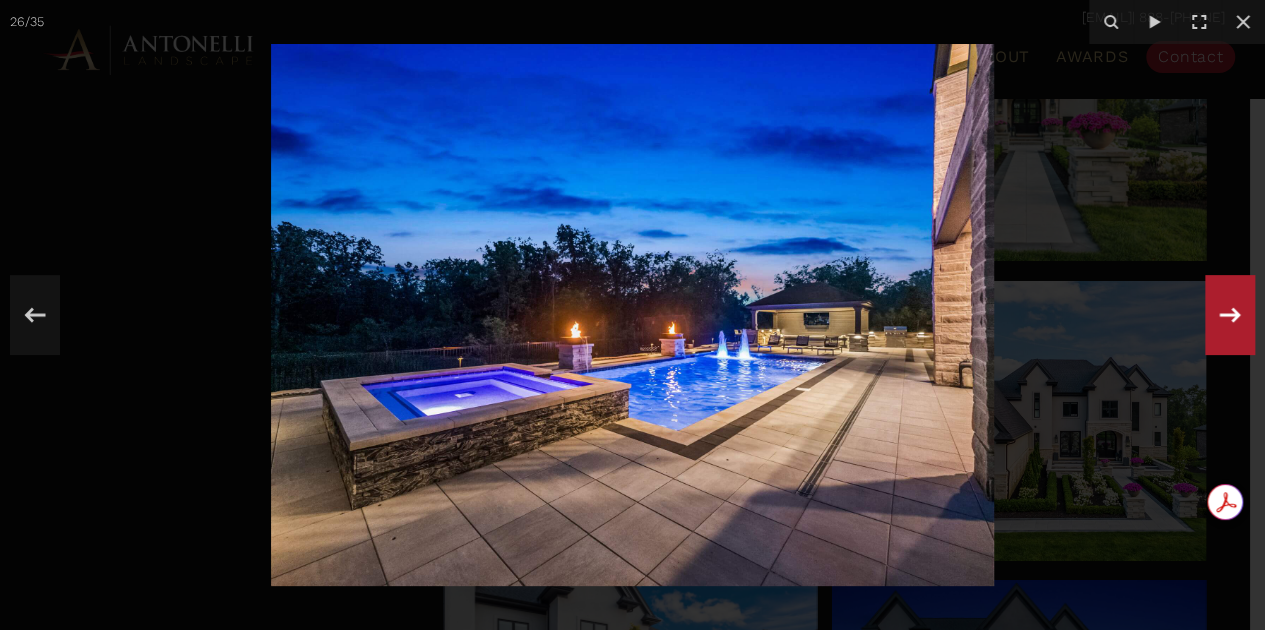 click at bounding box center (1230, 314) 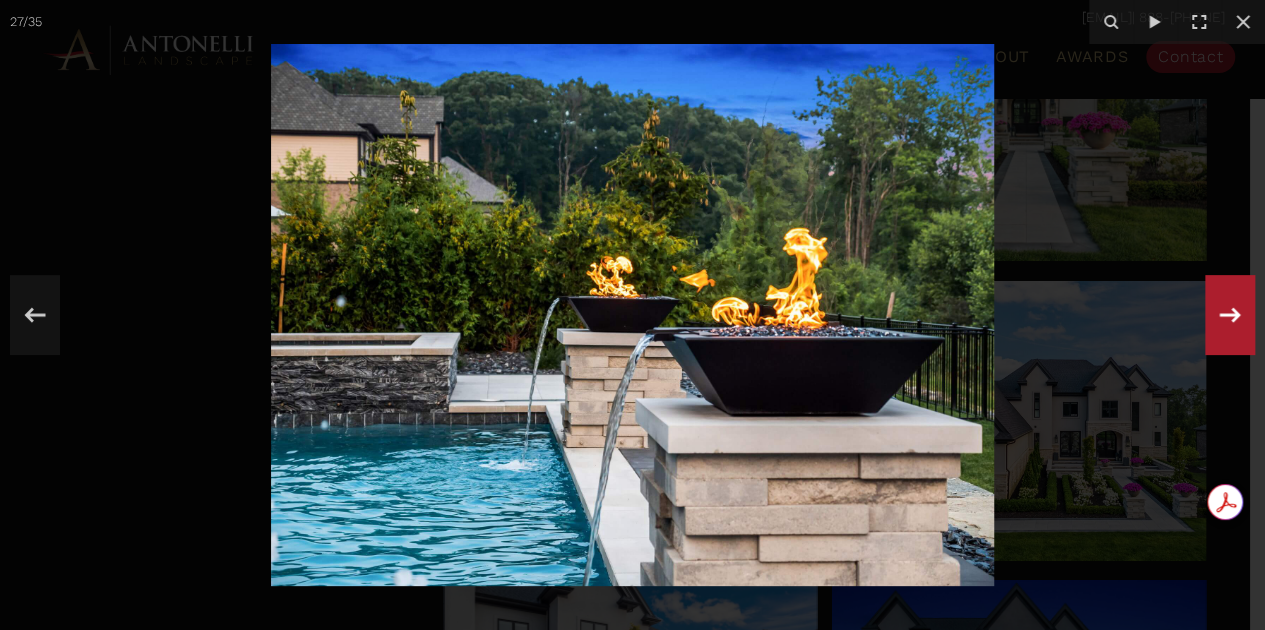 click at bounding box center [1230, 315] 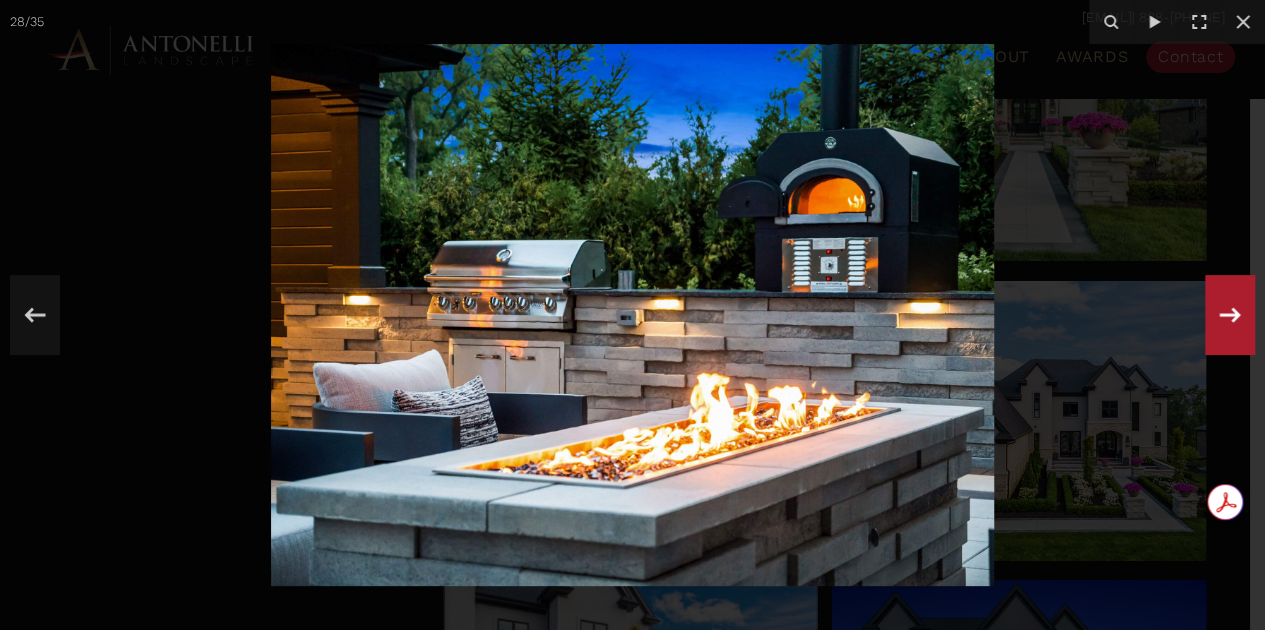 click at bounding box center [1230, 314] 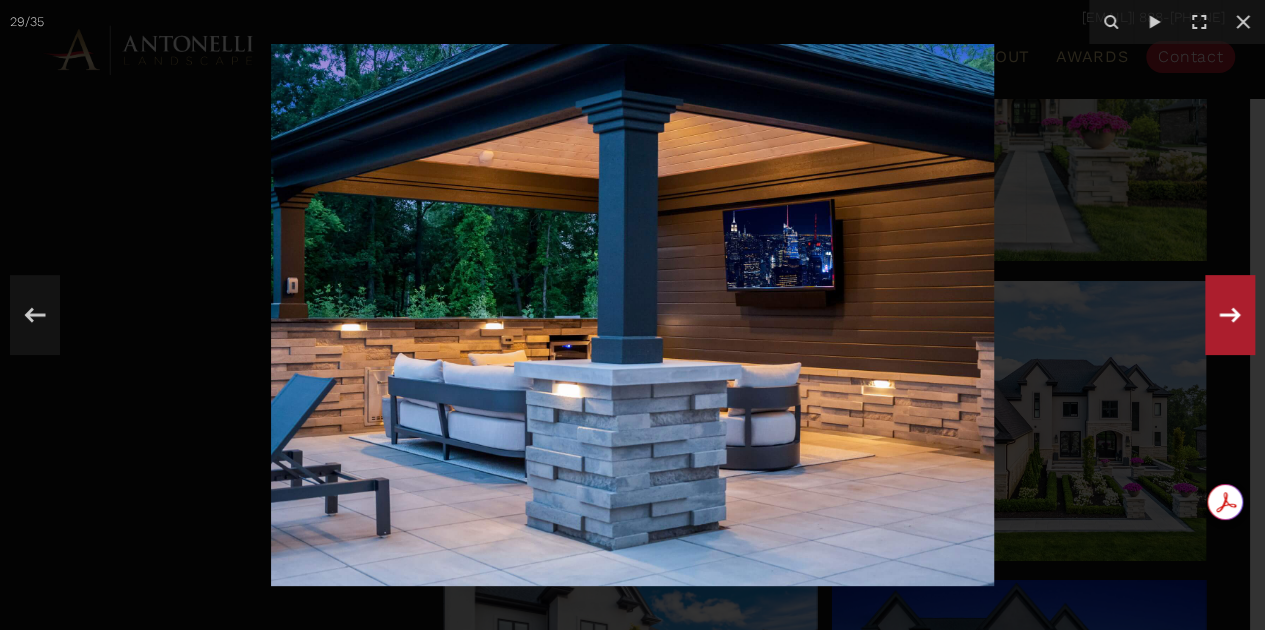 click at bounding box center (1230, 314) 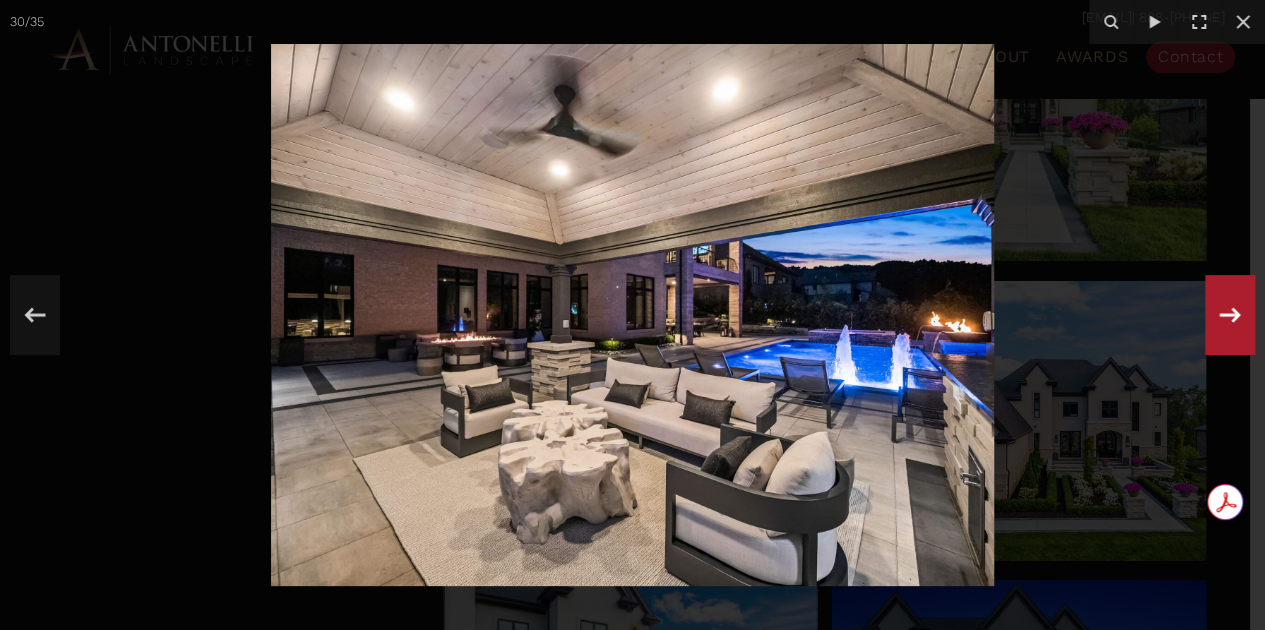 click at bounding box center (1230, 314) 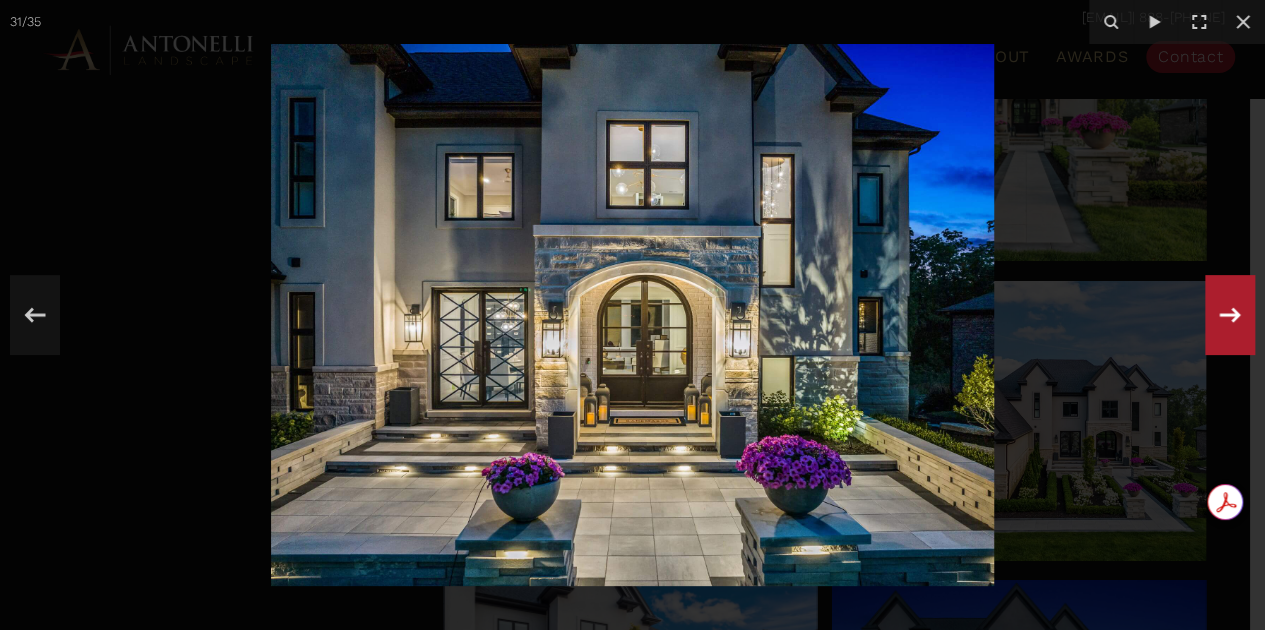 click at bounding box center (1230, 314) 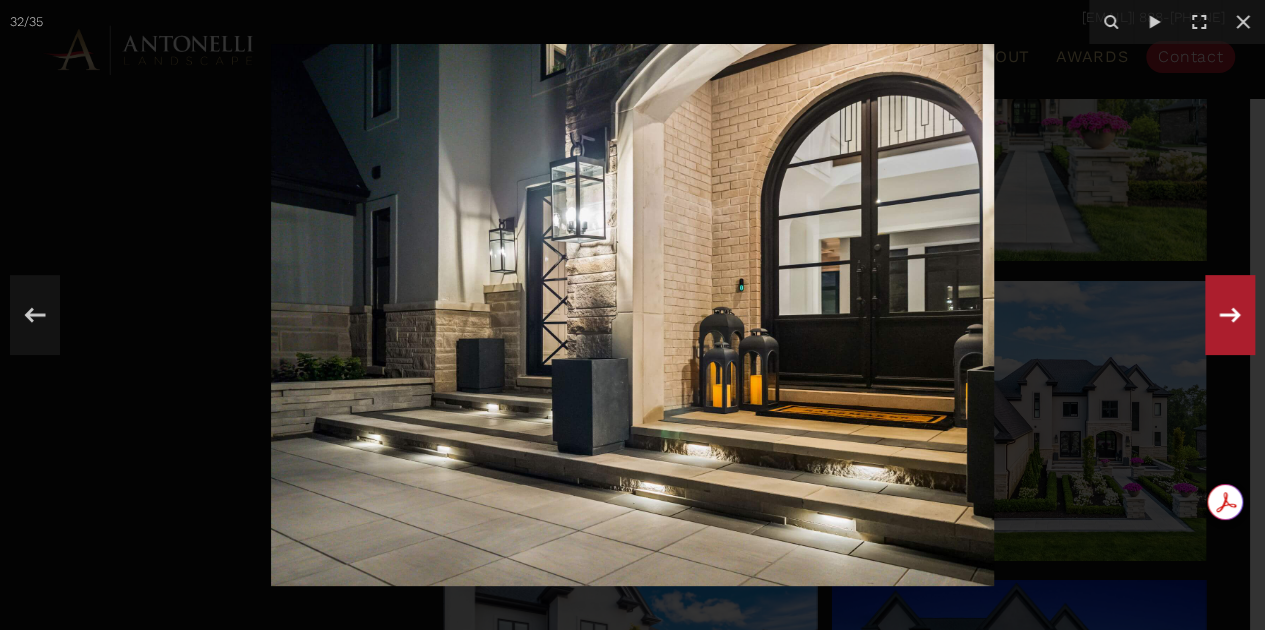 click at bounding box center [1230, 314] 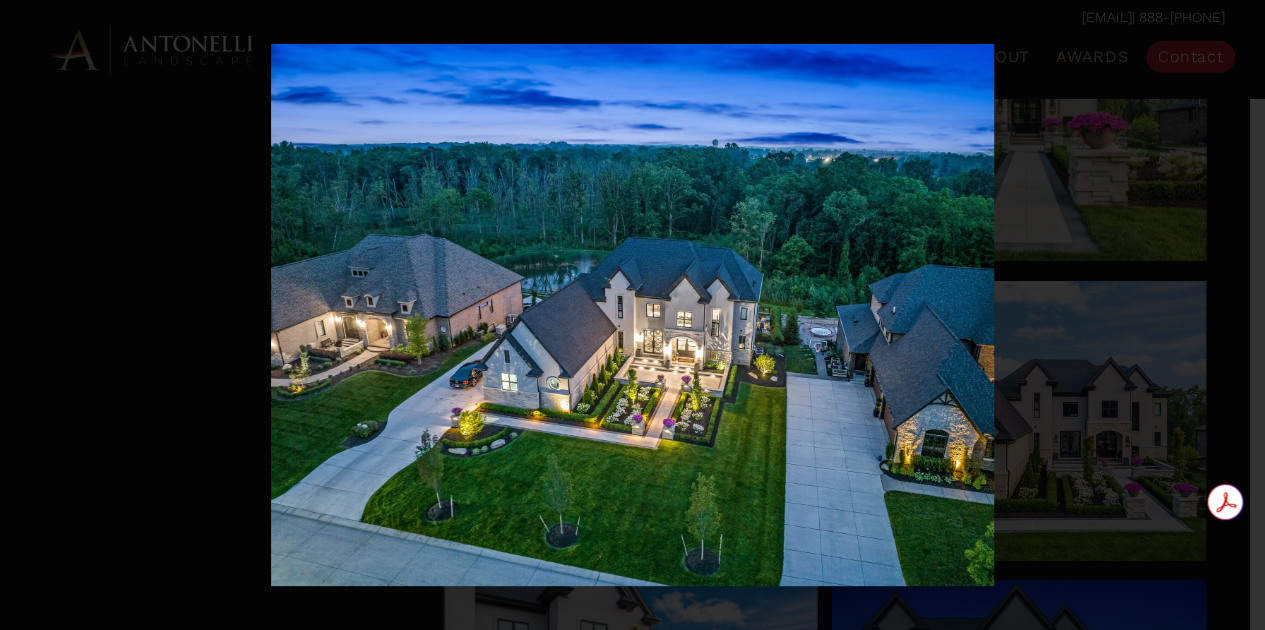 click on "33  /  35" at bounding box center [632, 315] 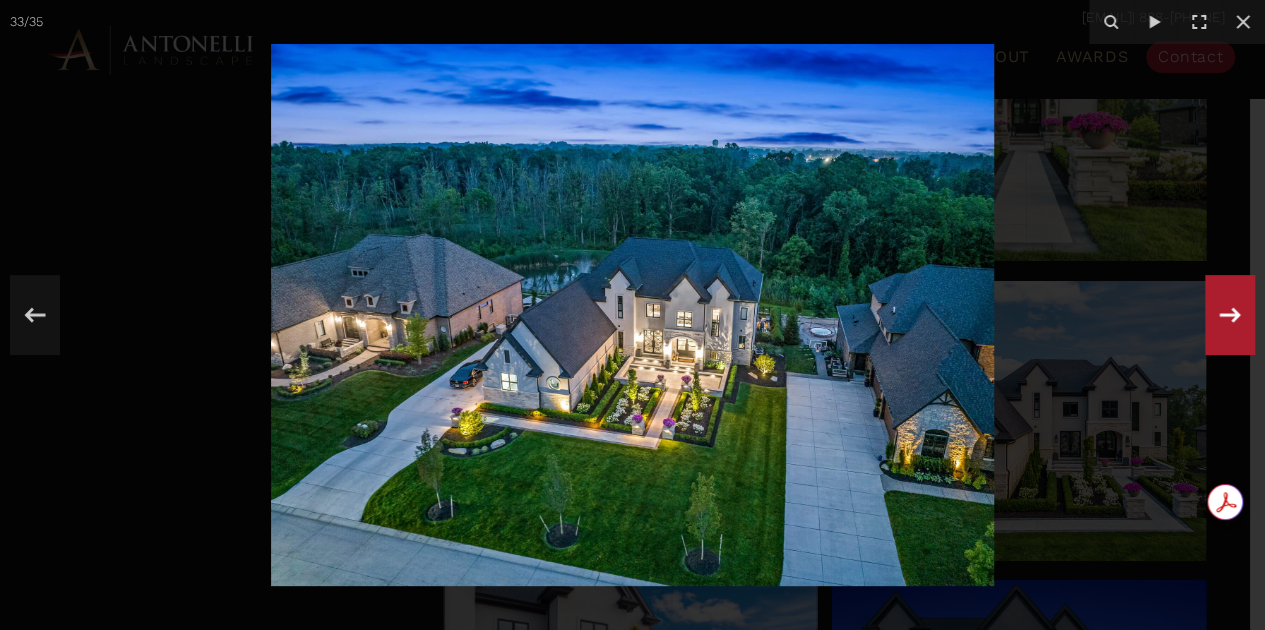 click at bounding box center (1230, 315) 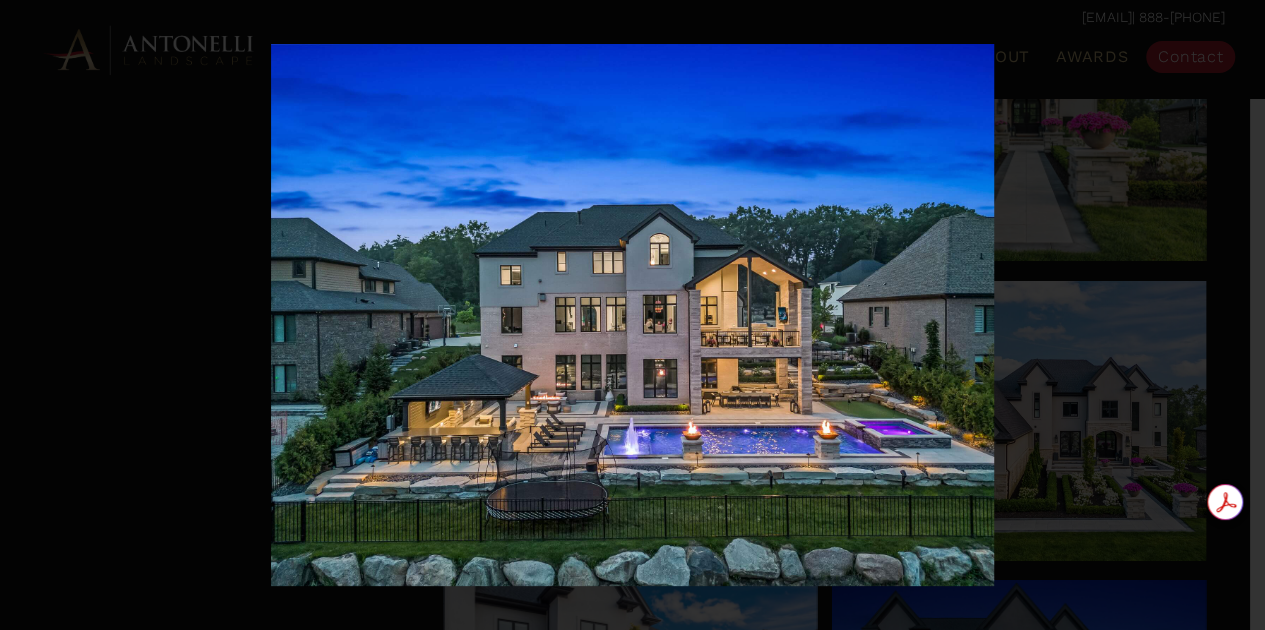 click on "34  /  35" at bounding box center [632, 315] 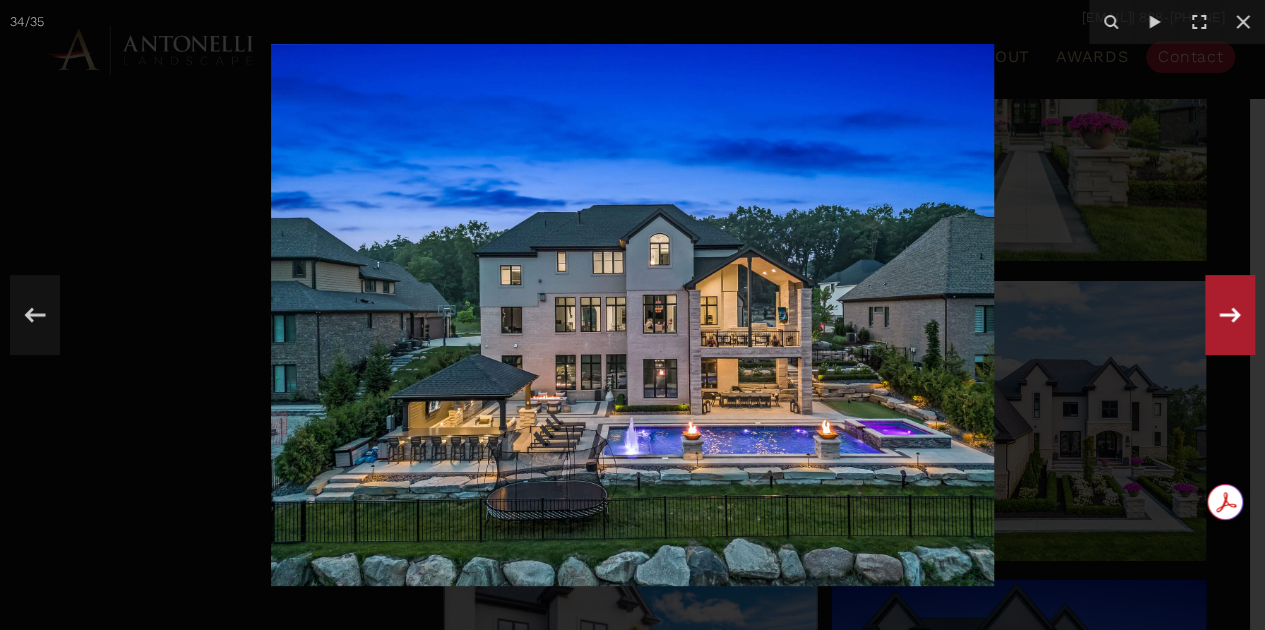 click at bounding box center (1230, 314) 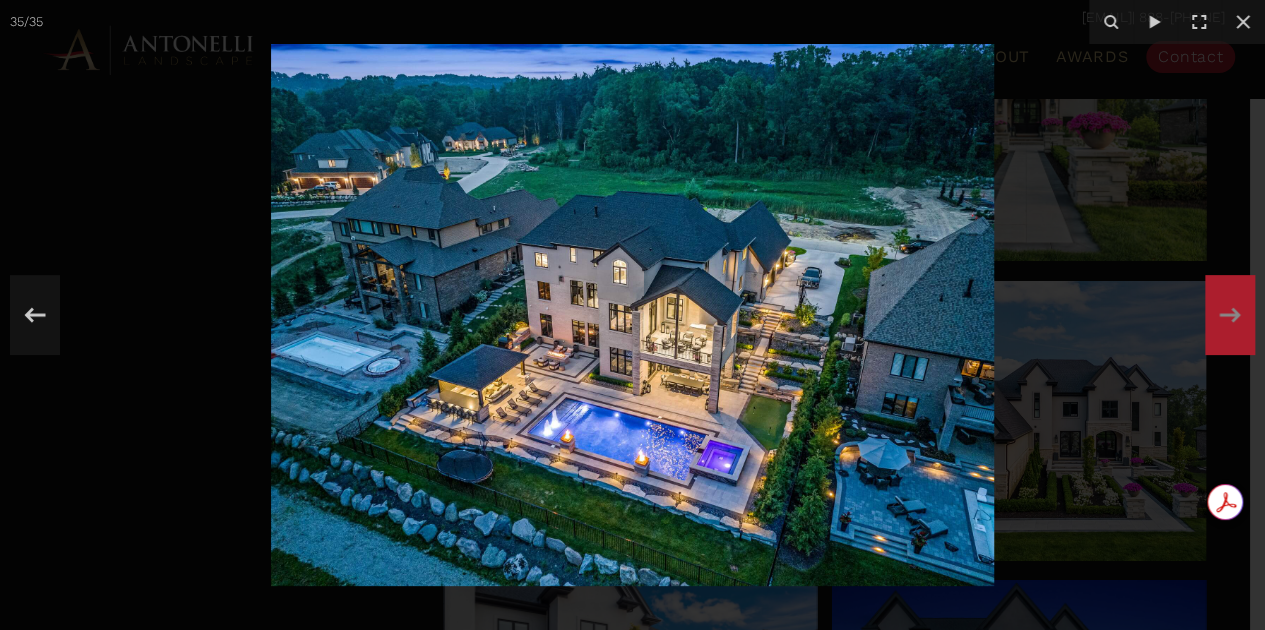 click on "35  /  35" at bounding box center [632, 315] 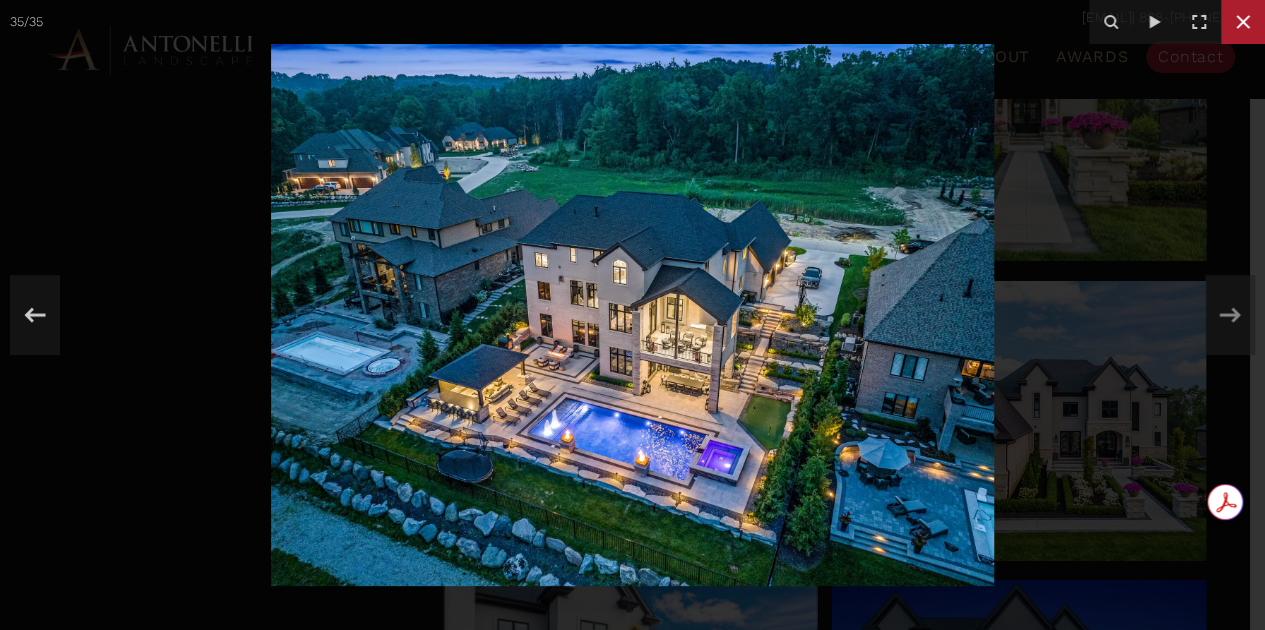 click at bounding box center [1243, 22] 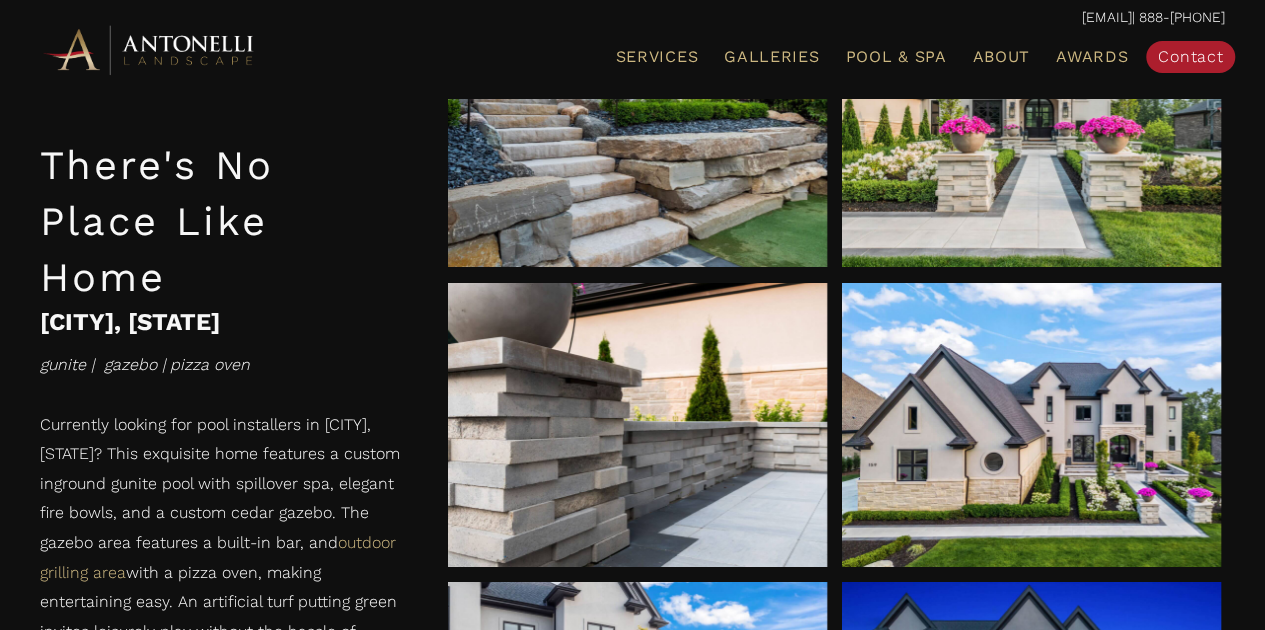 drag, startPoint x: 42, startPoint y: 317, endPoint x: 266, endPoint y: 323, distance: 224.08034 